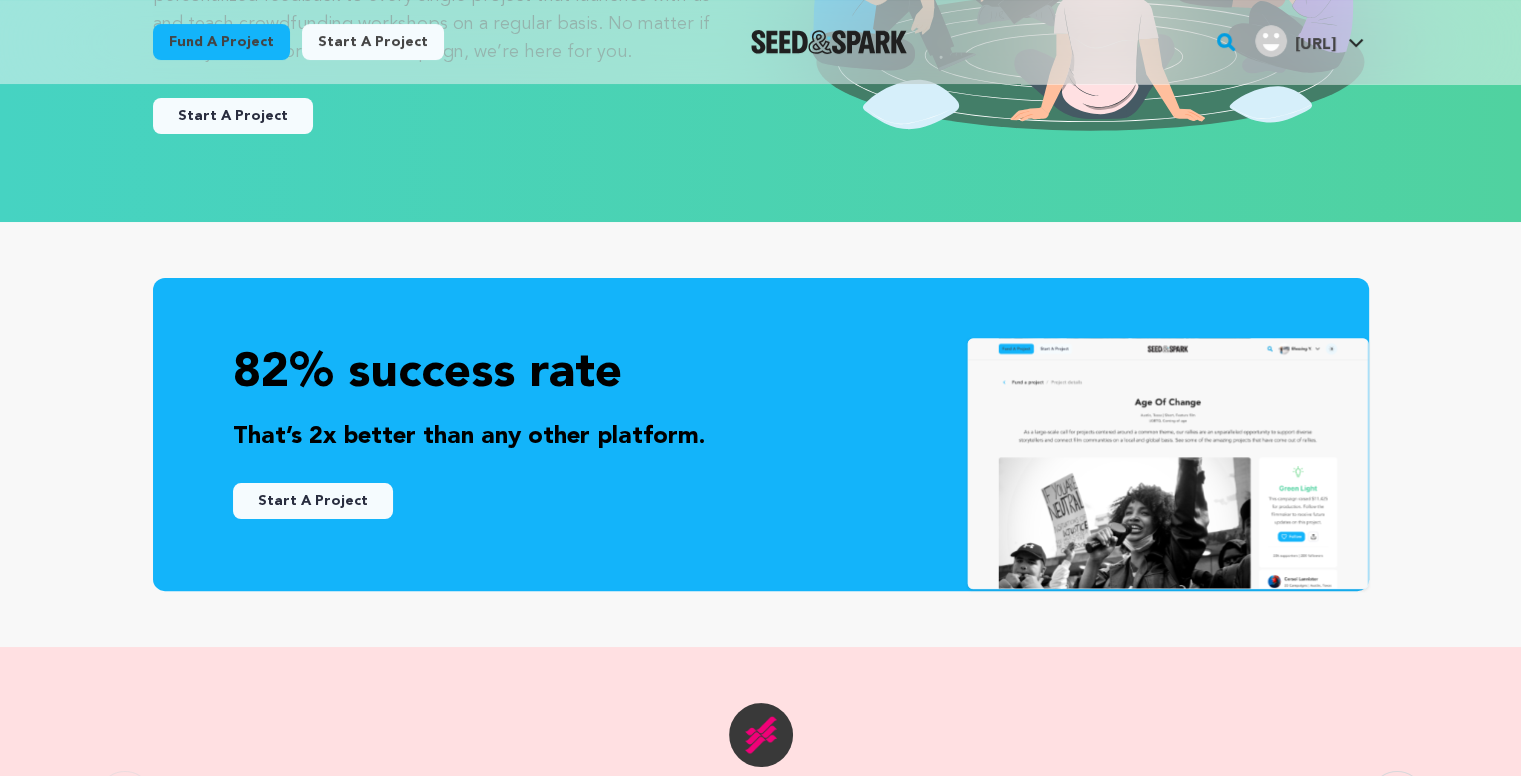 scroll, scrollTop: 398, scrollLeft: 0, axis: vertical 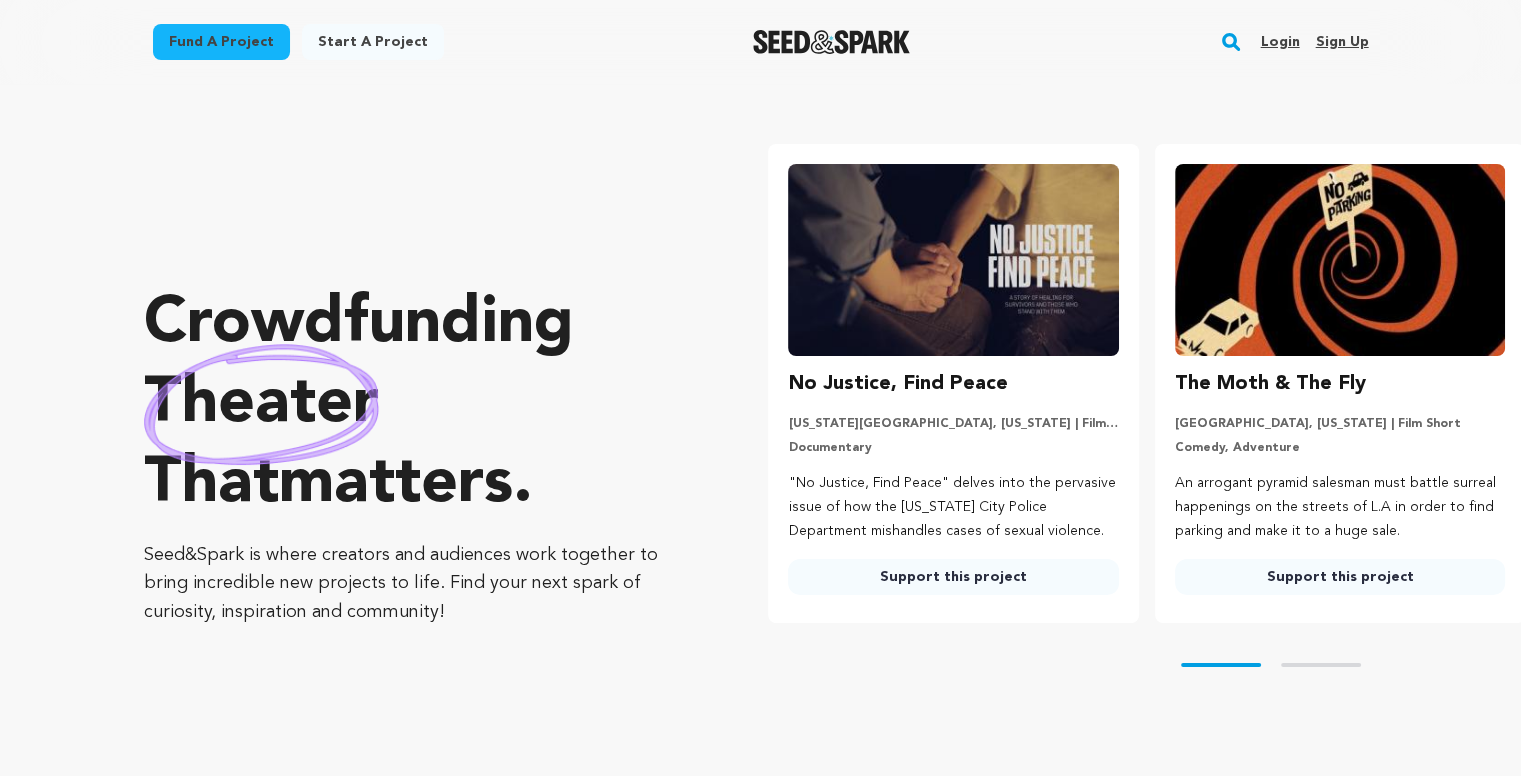 click on "Sign up" at bounding box center (1341, 42) 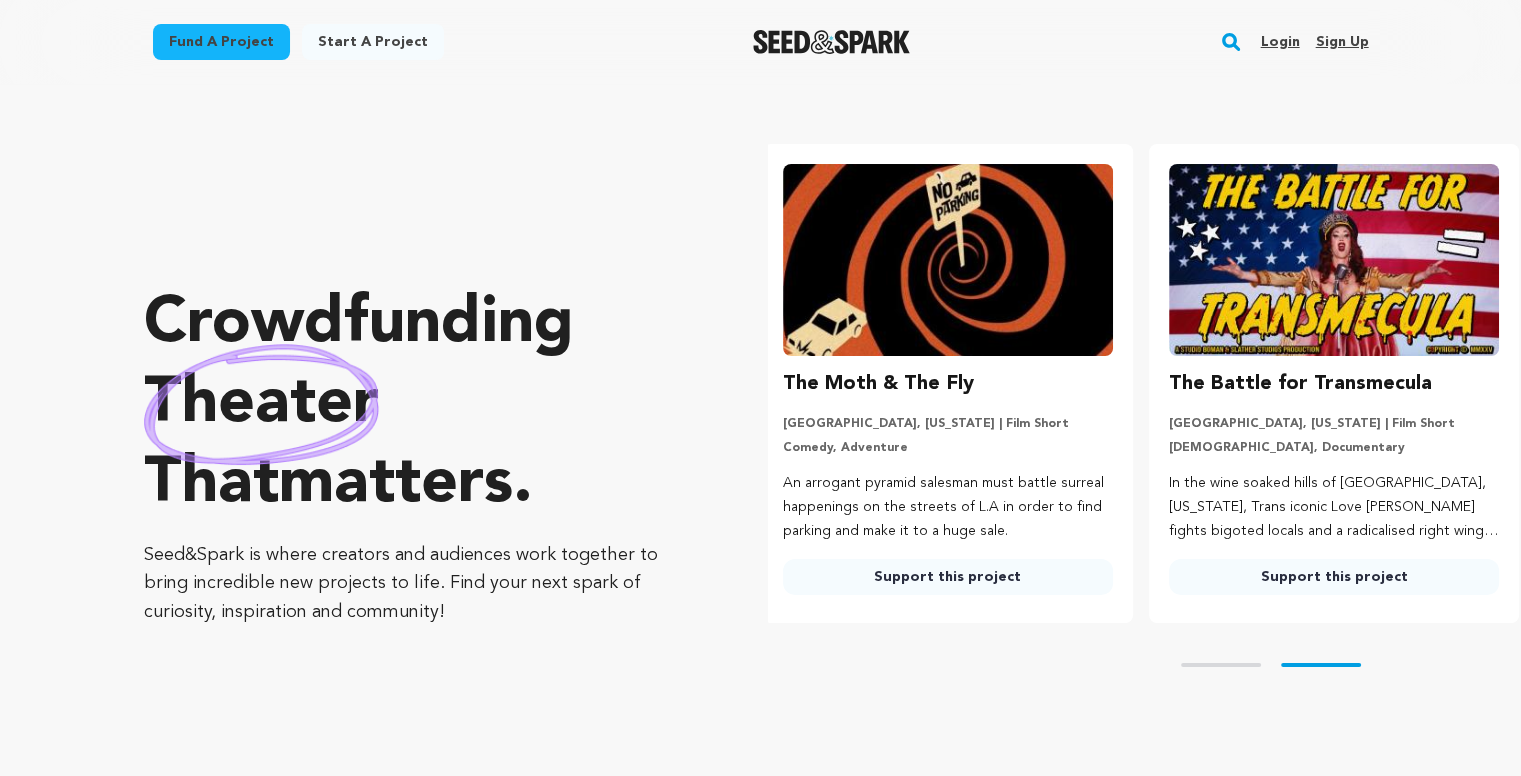 scroll, scrollTop: 0, scrollLeft: 401, axis: horizontal 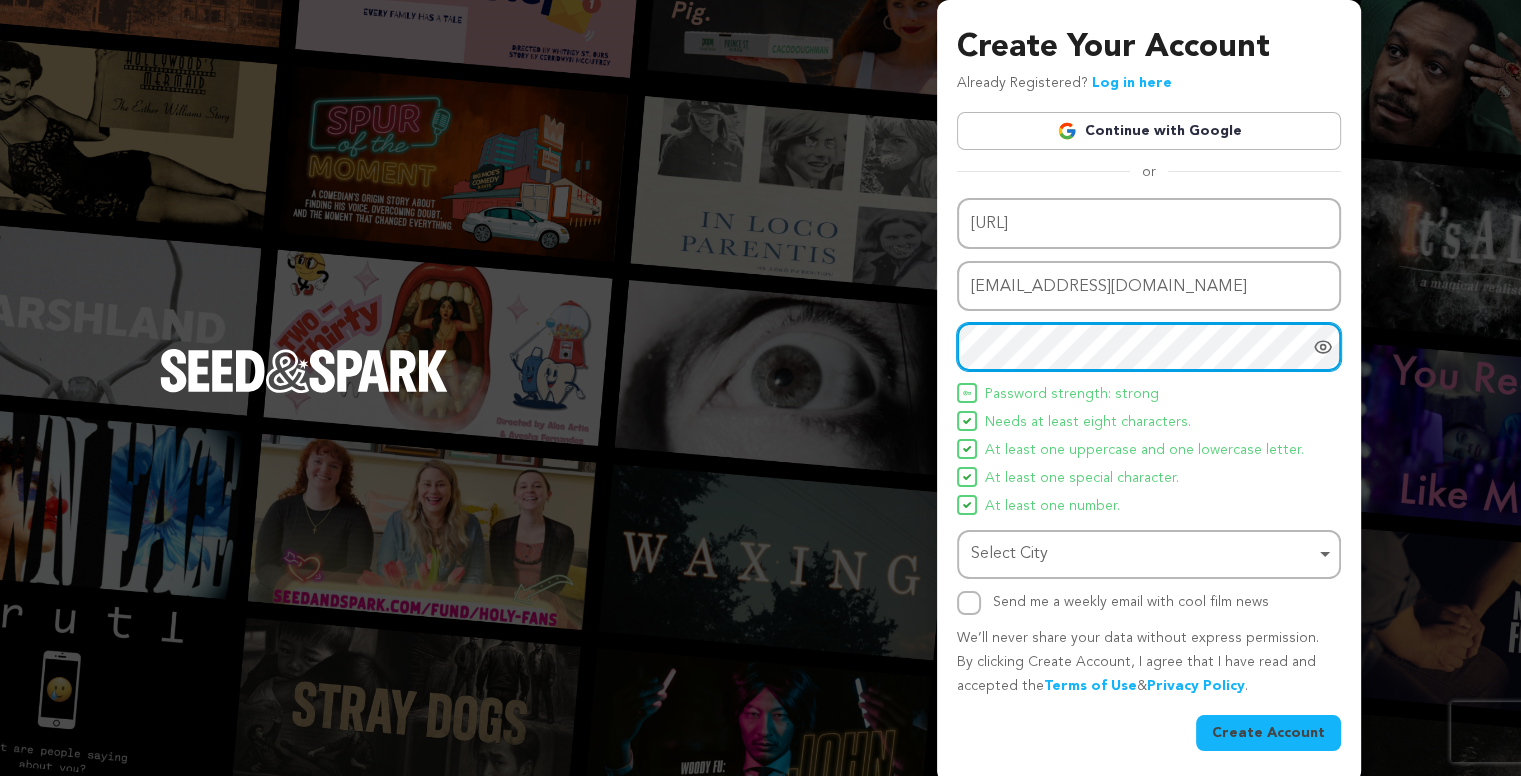 click on "Select City Remove item" at bounding box center (1143, 554) 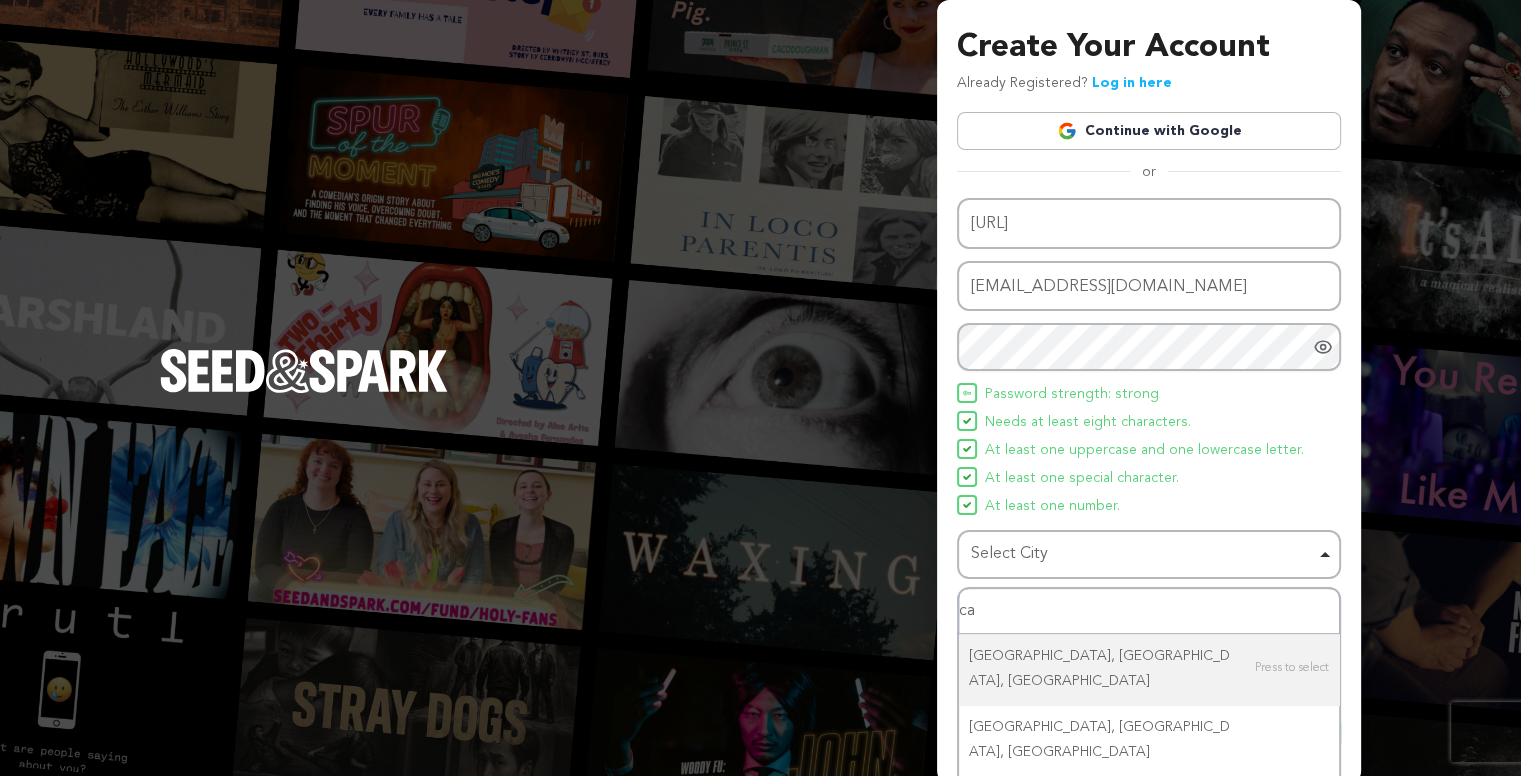 type on "c" 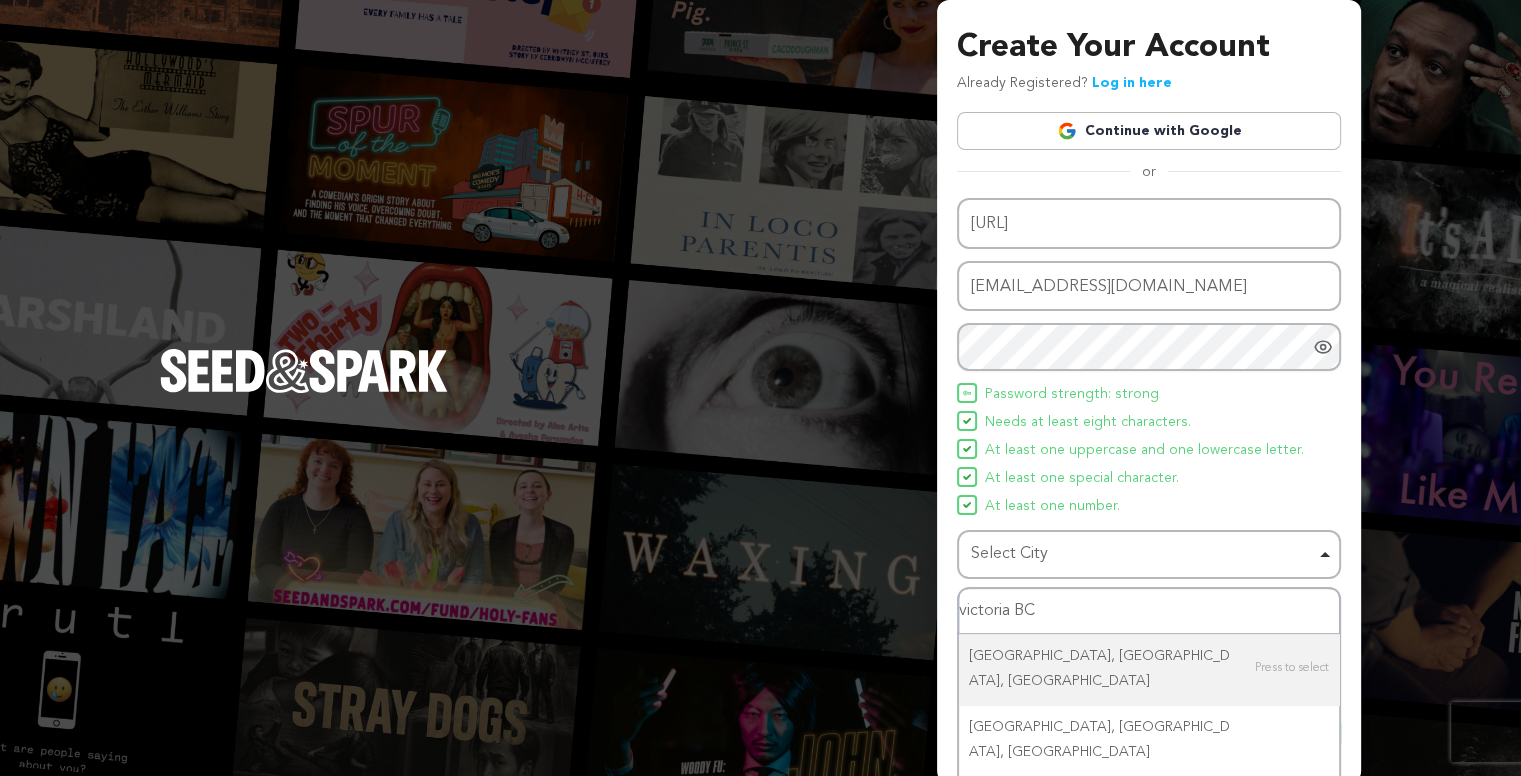 type on "victoria BC" 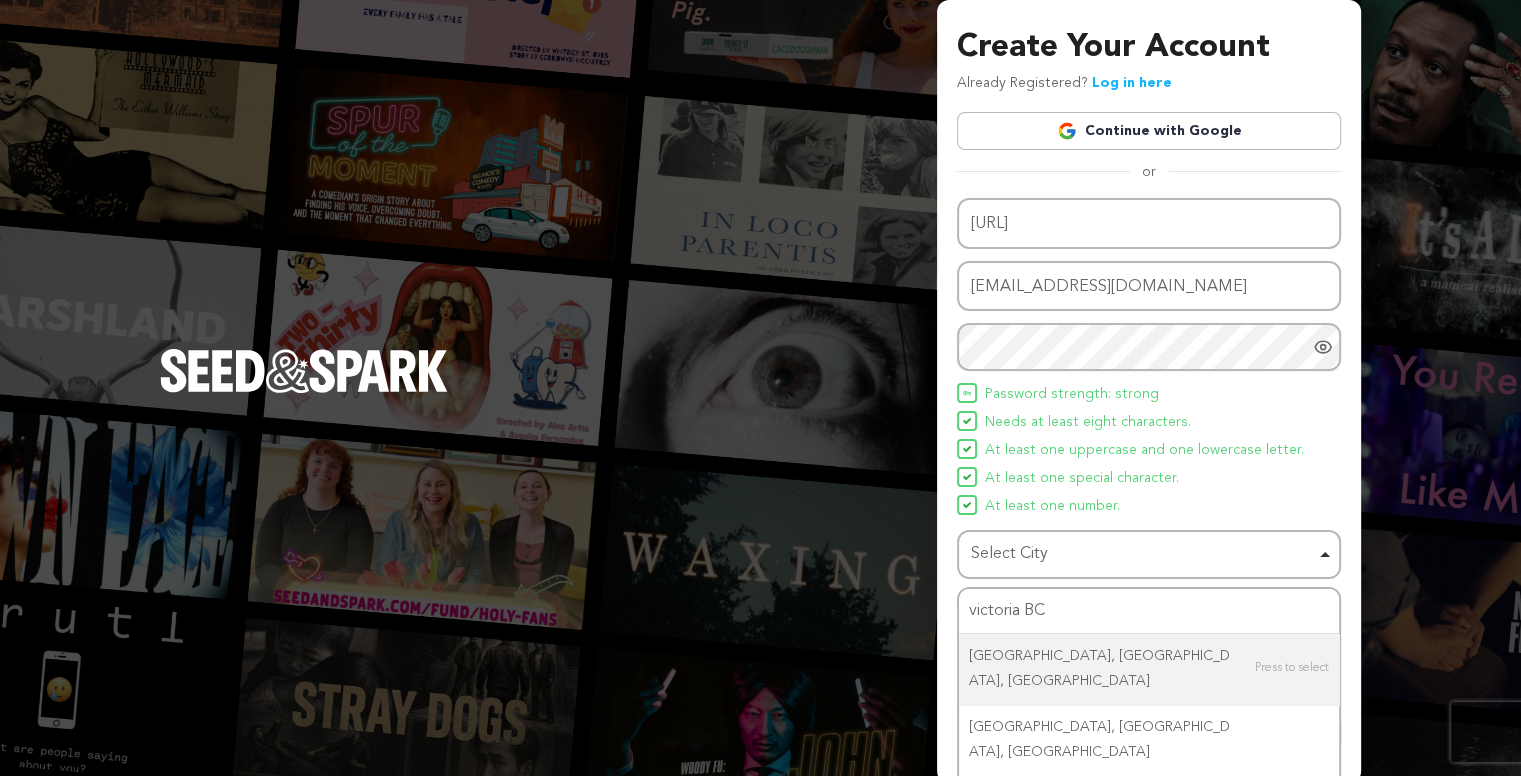 type 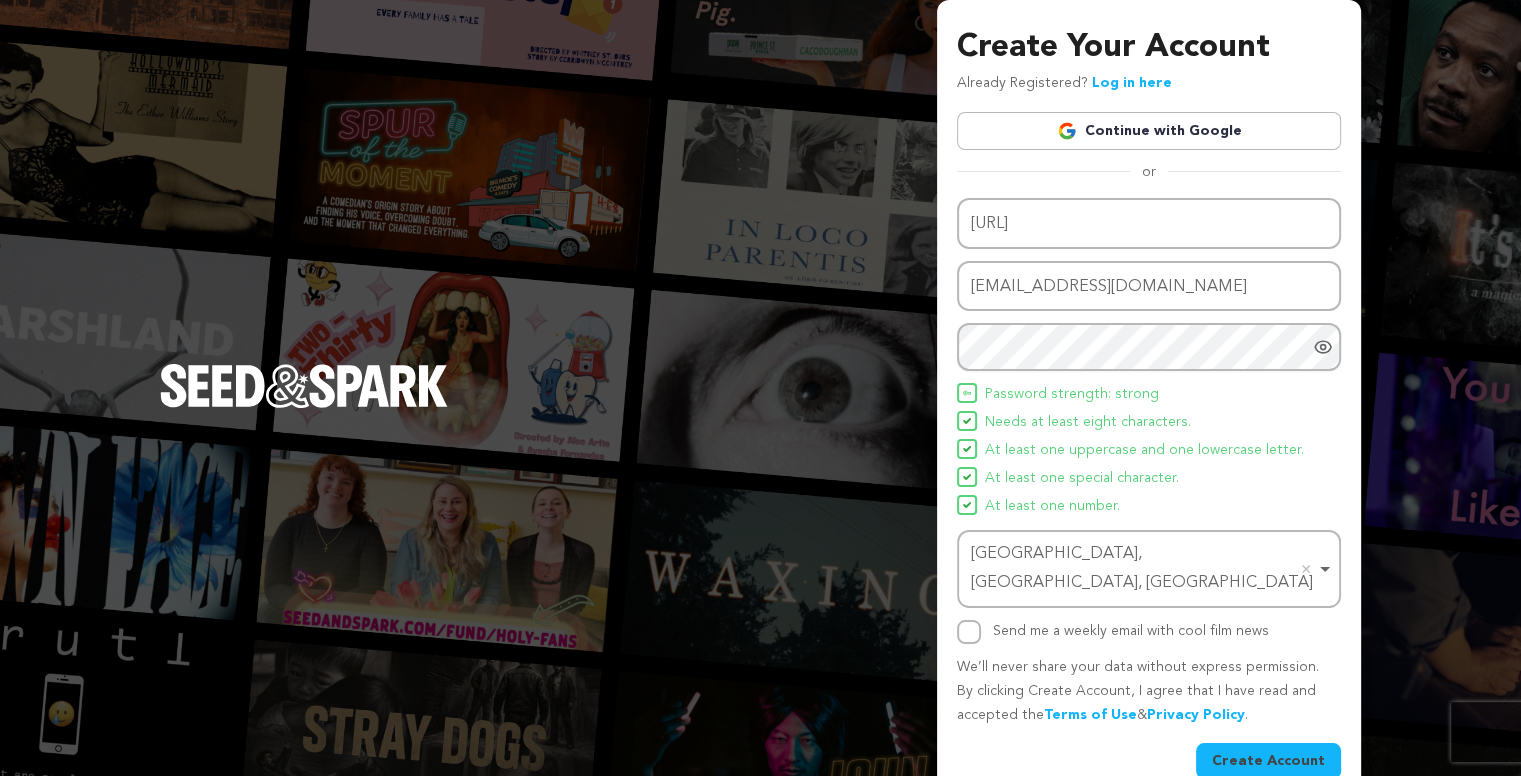 click on "Create Account" at bounding box center [1268, 761] 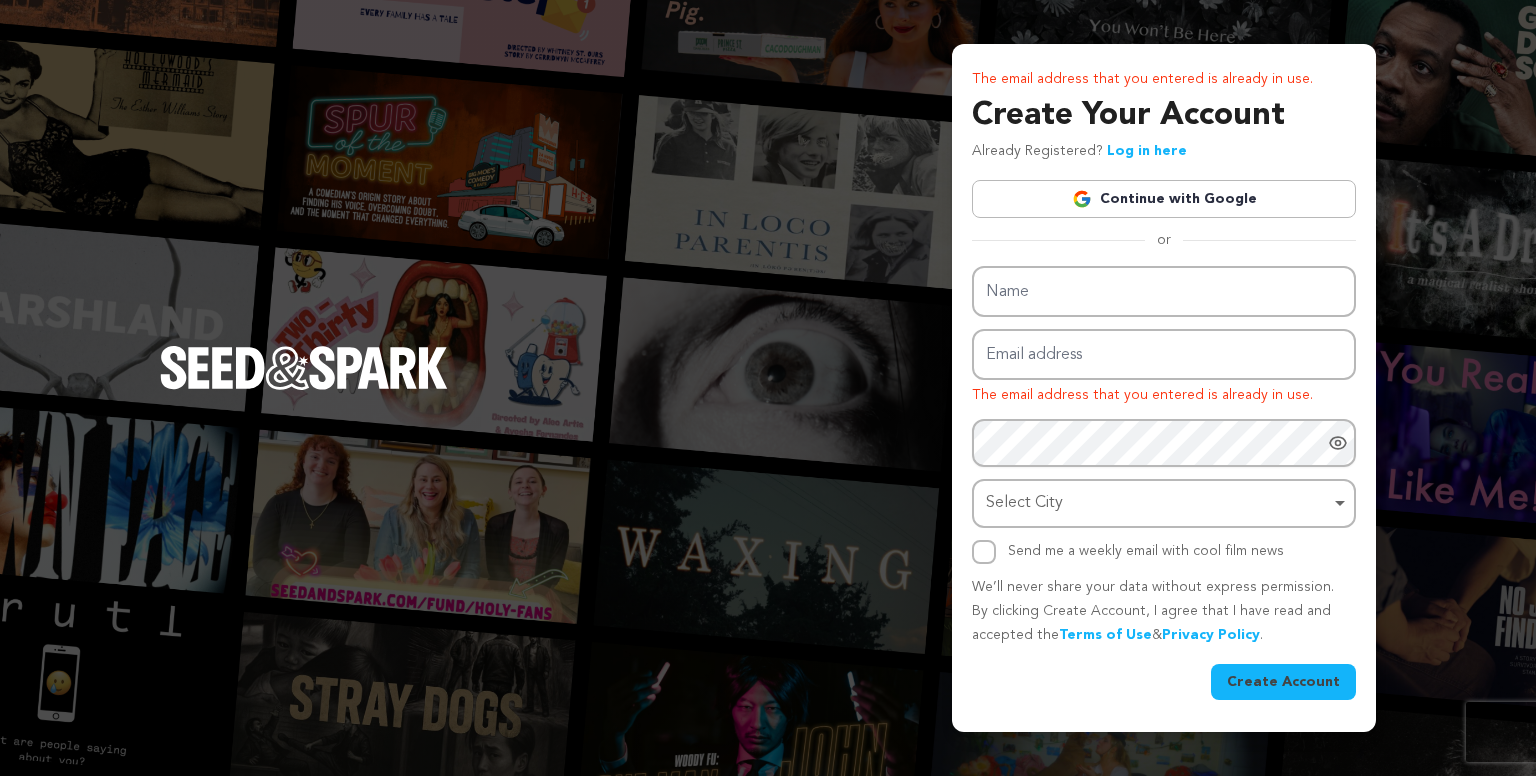 scroll, scrollTop: 0, scrollLeft: 0, axis: both 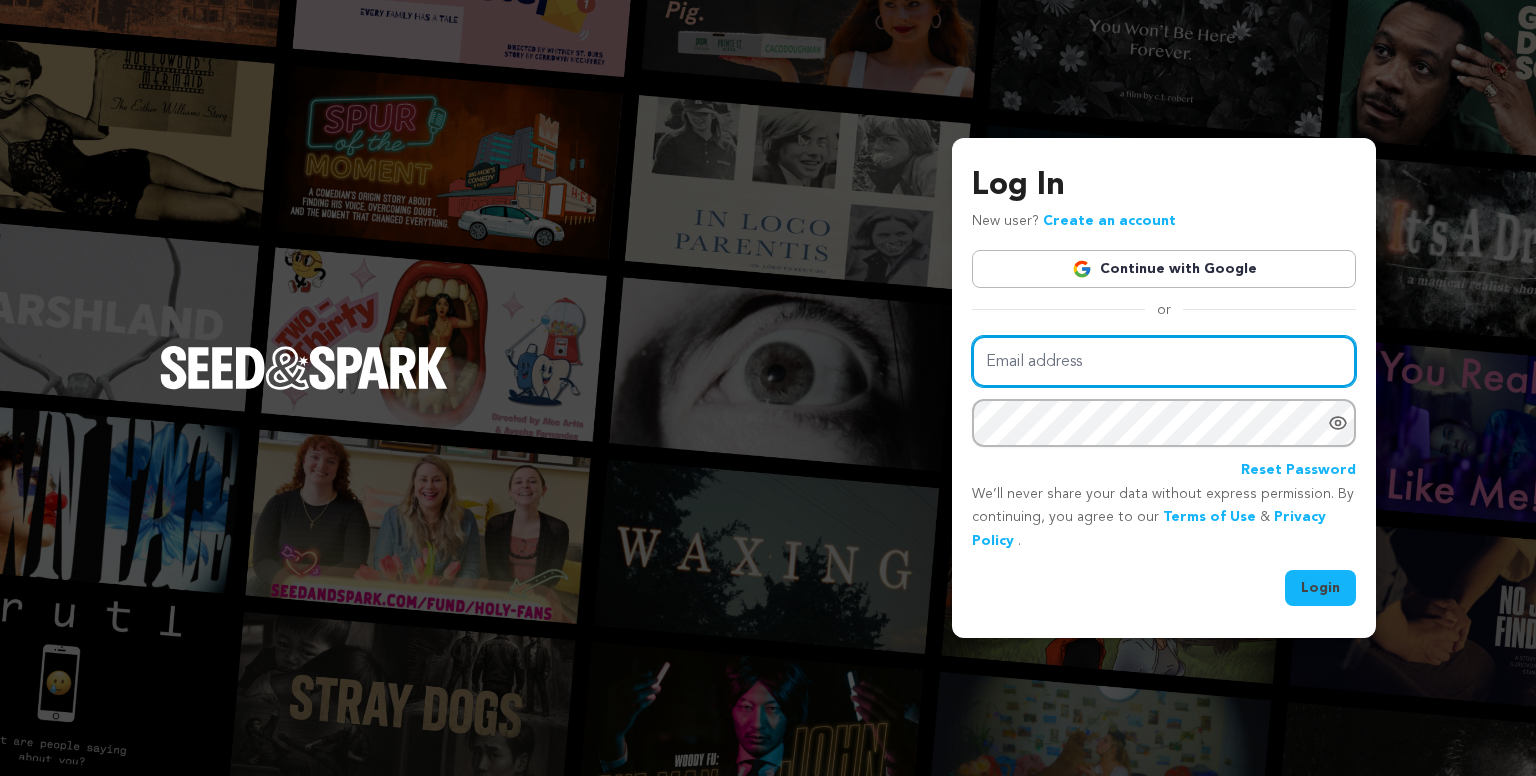 click on "Email address" at bounding box center [1164, 361] 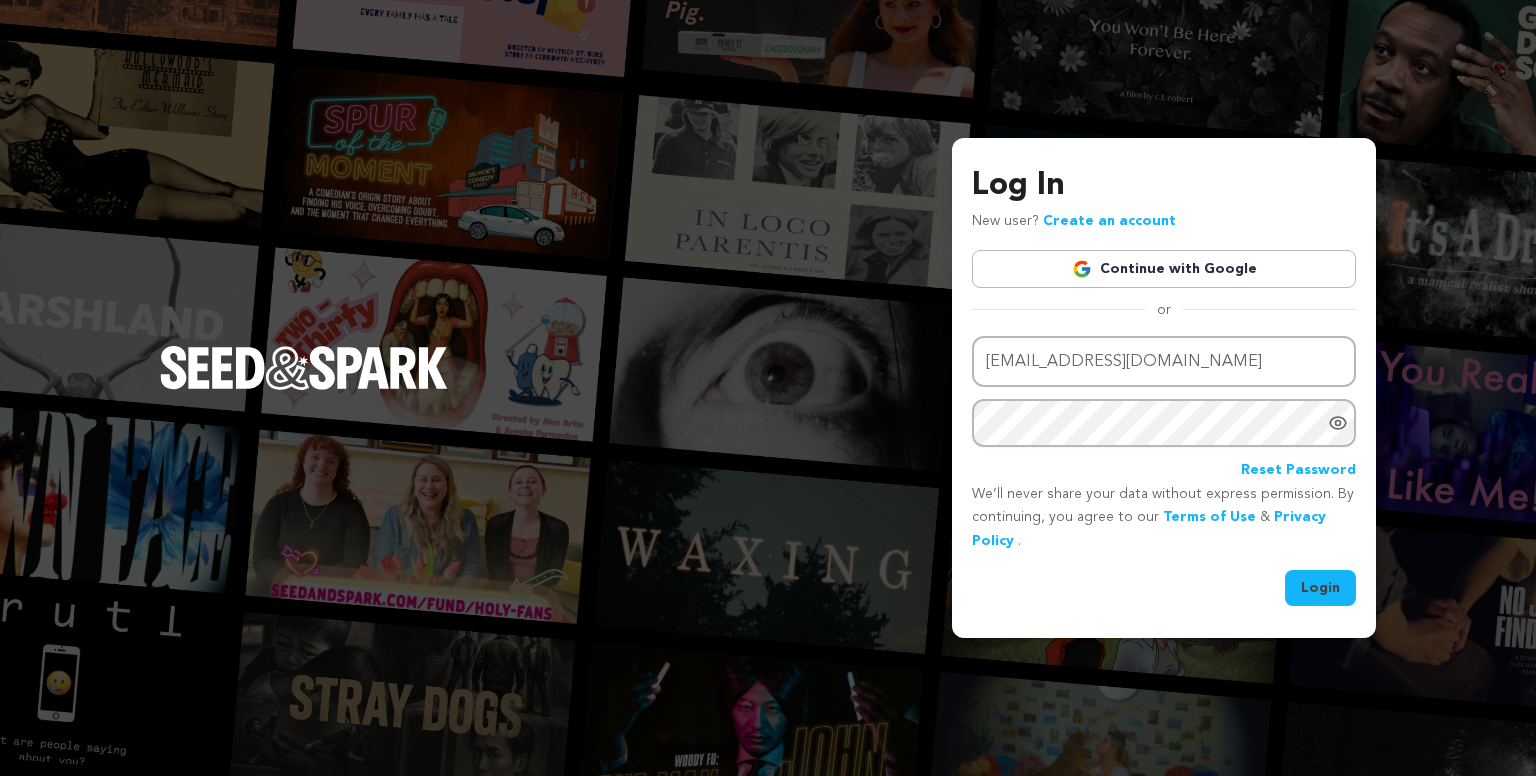 click on "Login" at bounding box center [1320, 588] 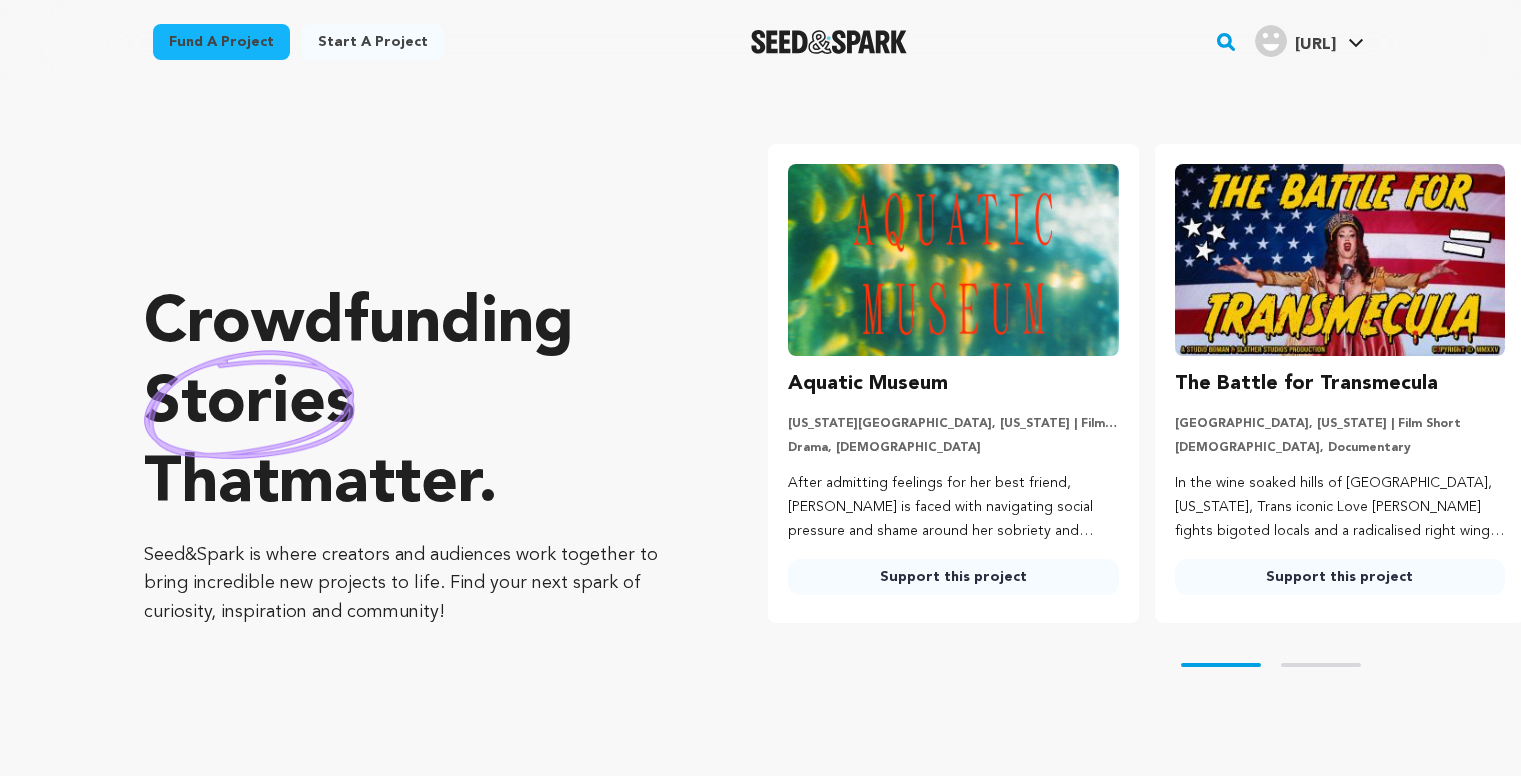 scroll, scrollTop: 0, scrollLeft: 0, axis: both 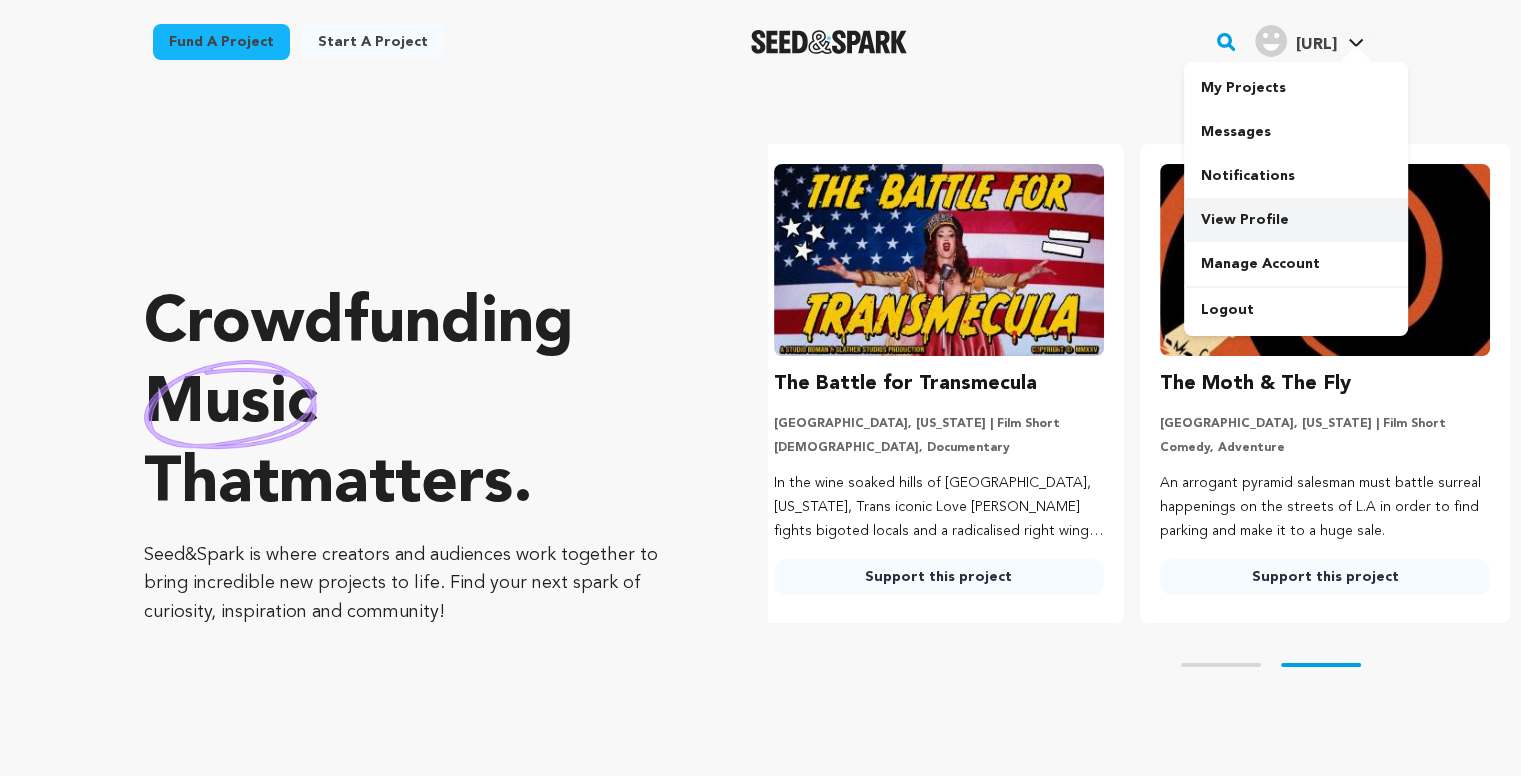 click on "View Profile" at bounding box center (1296, 220) 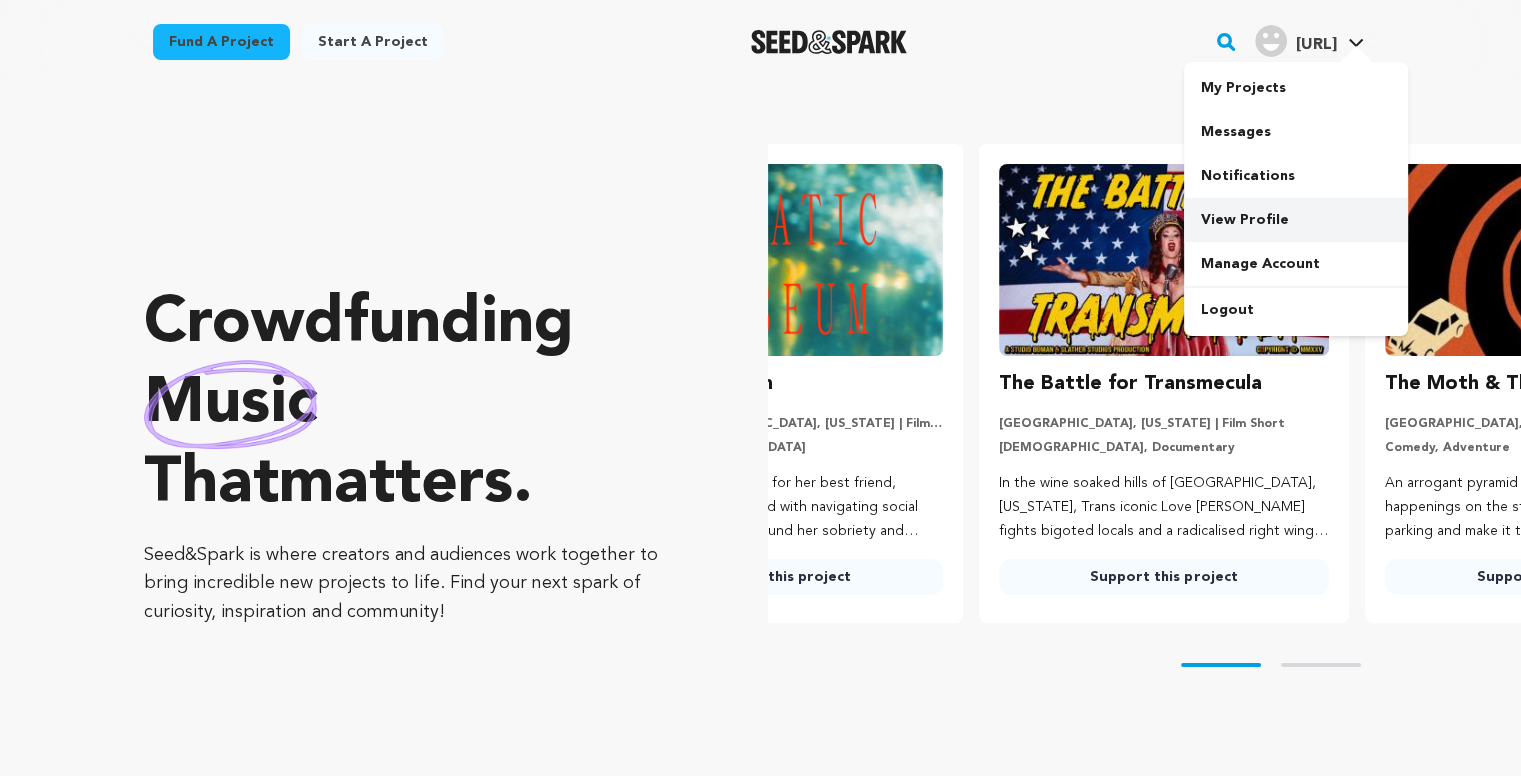 scroll, scrollTop: 0, scrollLeft: 0, axis: both 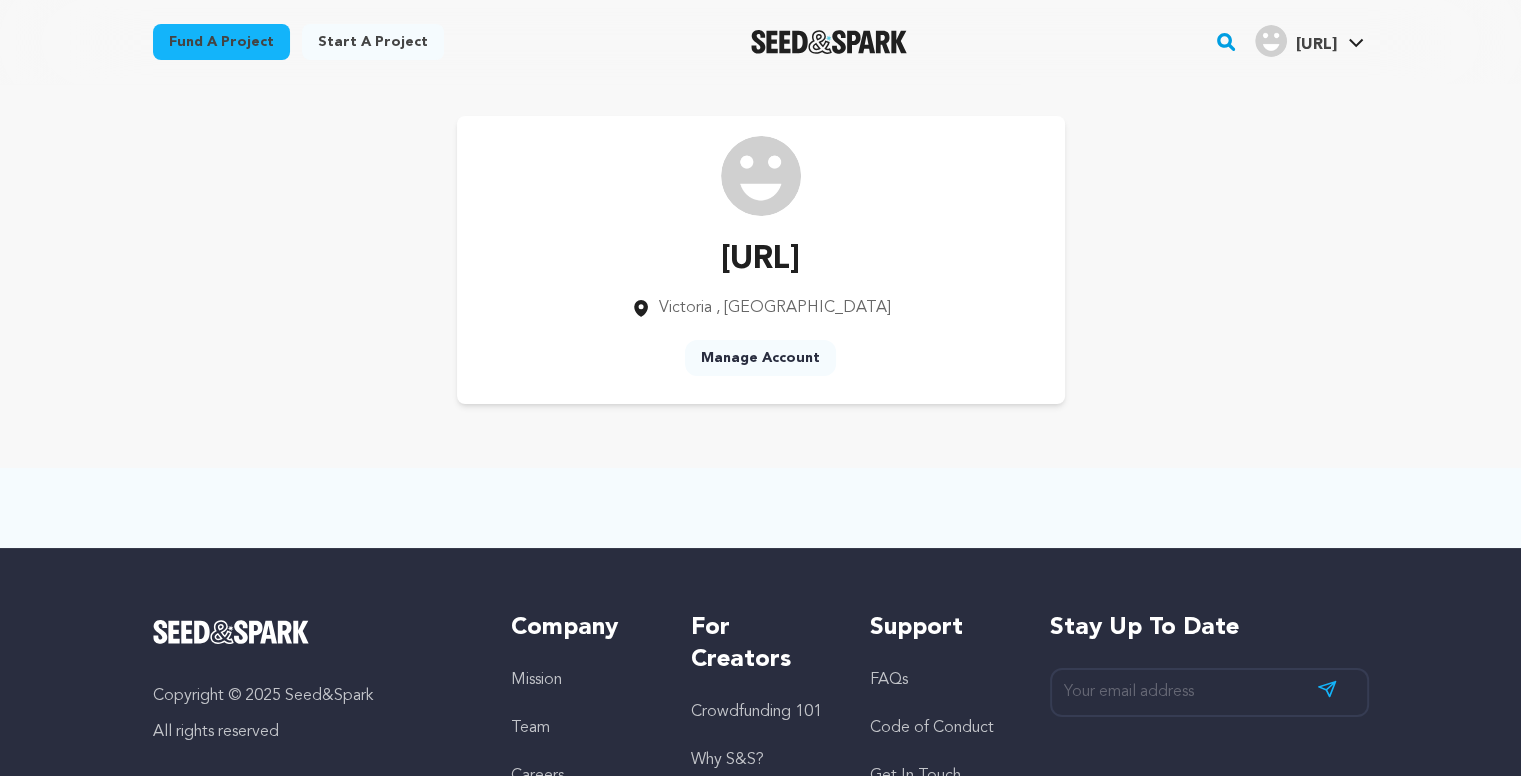 click on "Manage Account" at bounding box center [760, 358] 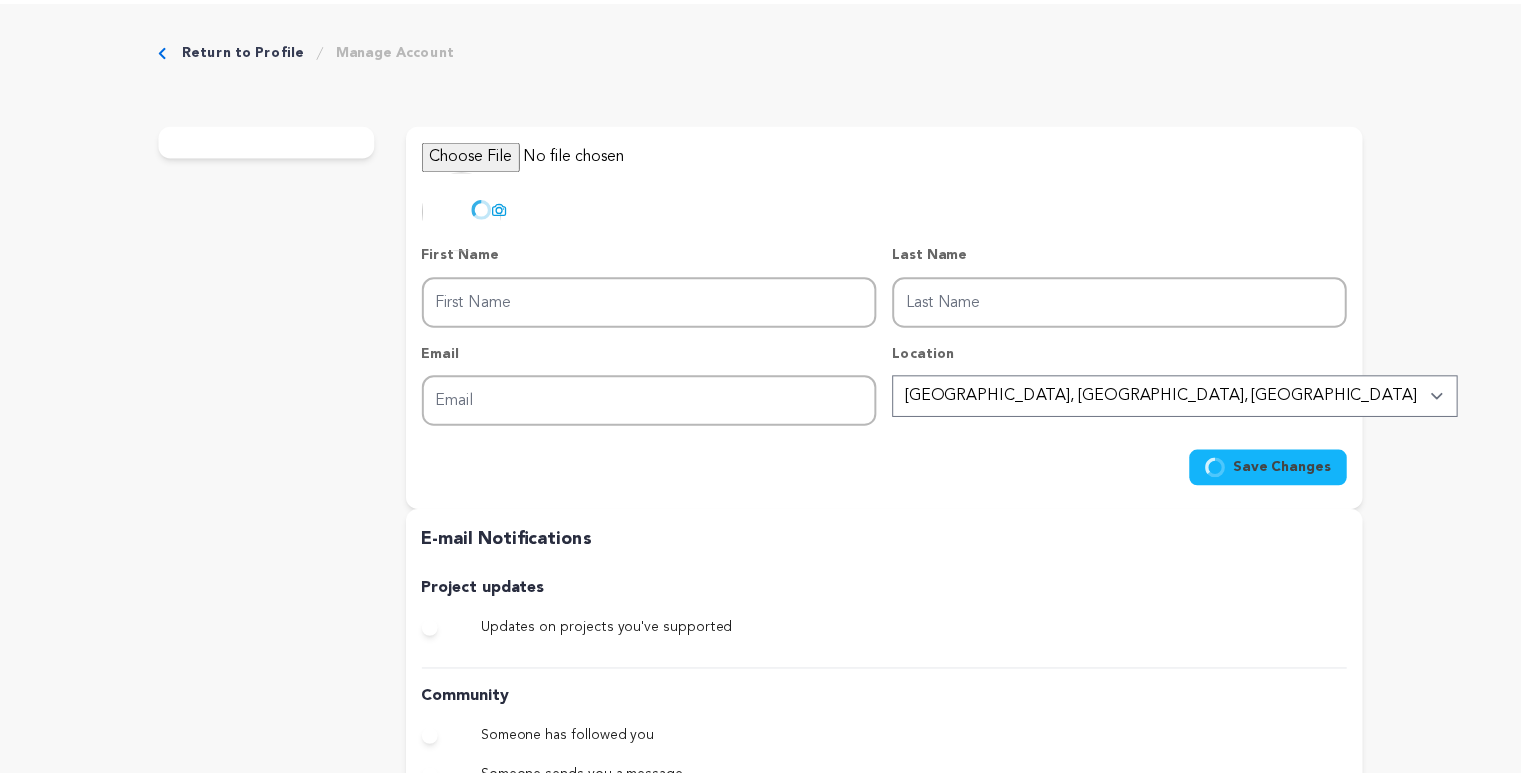scroll, scrollTop: 0, scrollLeft: 0, axis: both 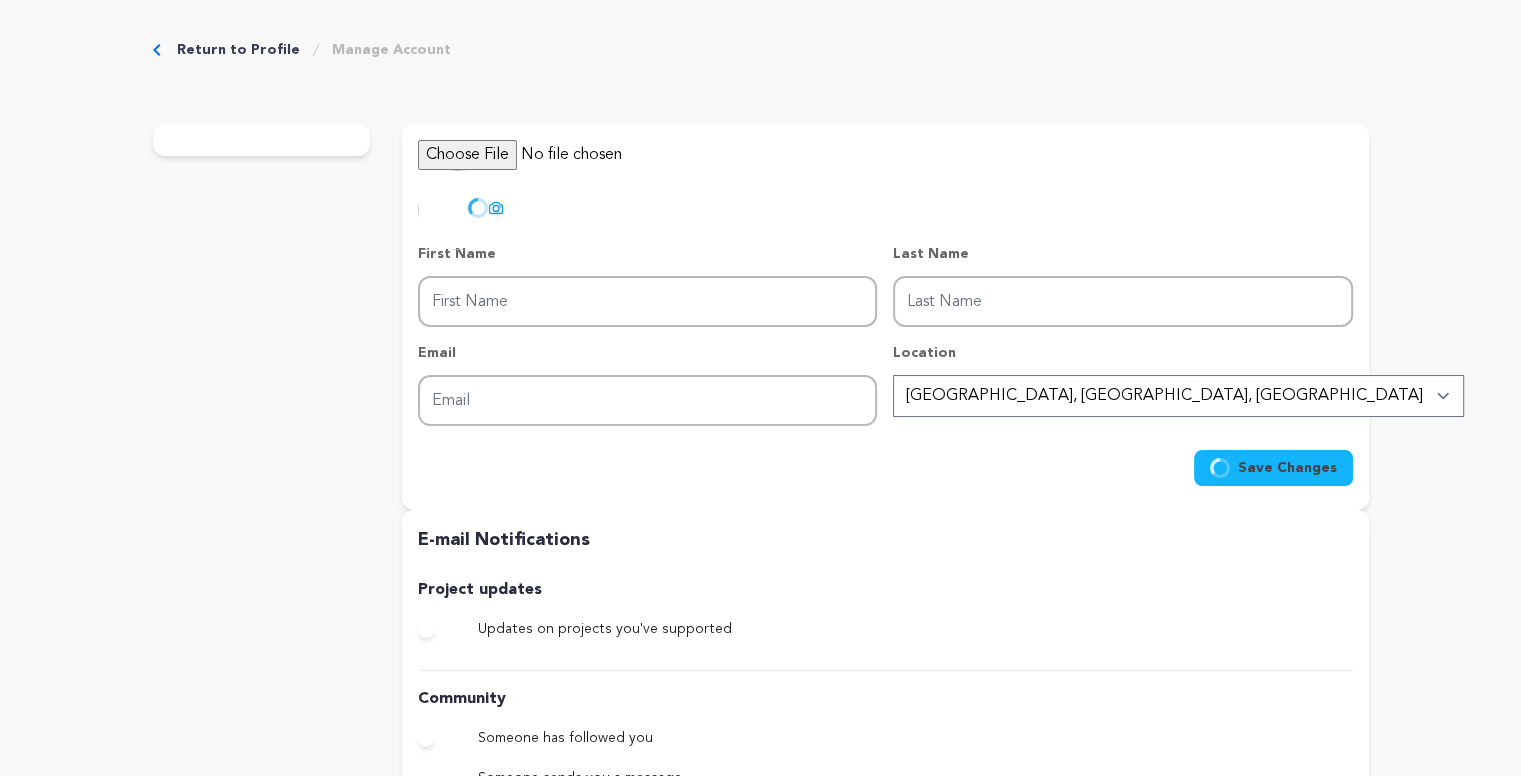 type on "[URL]" 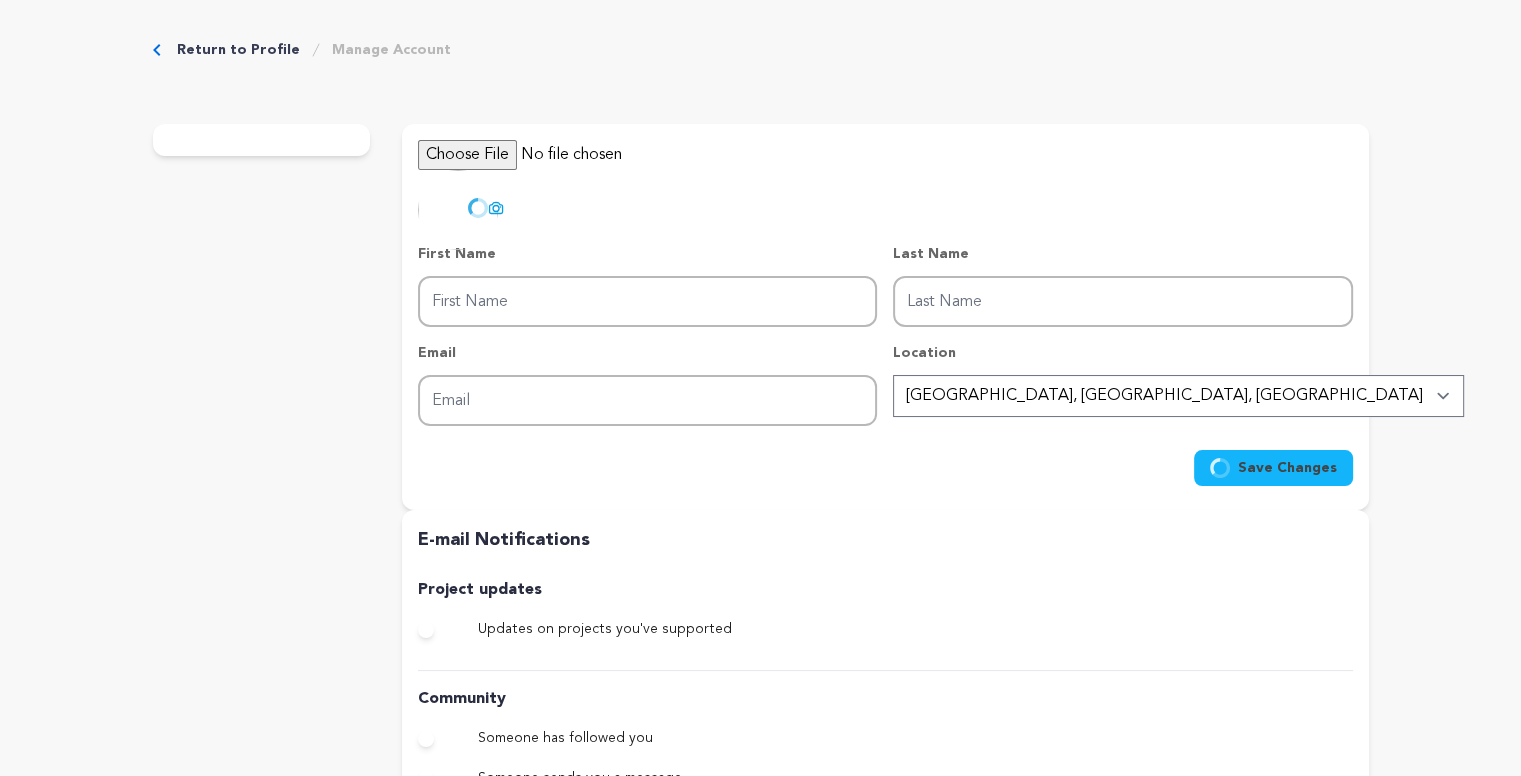 type on "[EMAIL_ADDRESS][DOMAIN_NAME]" 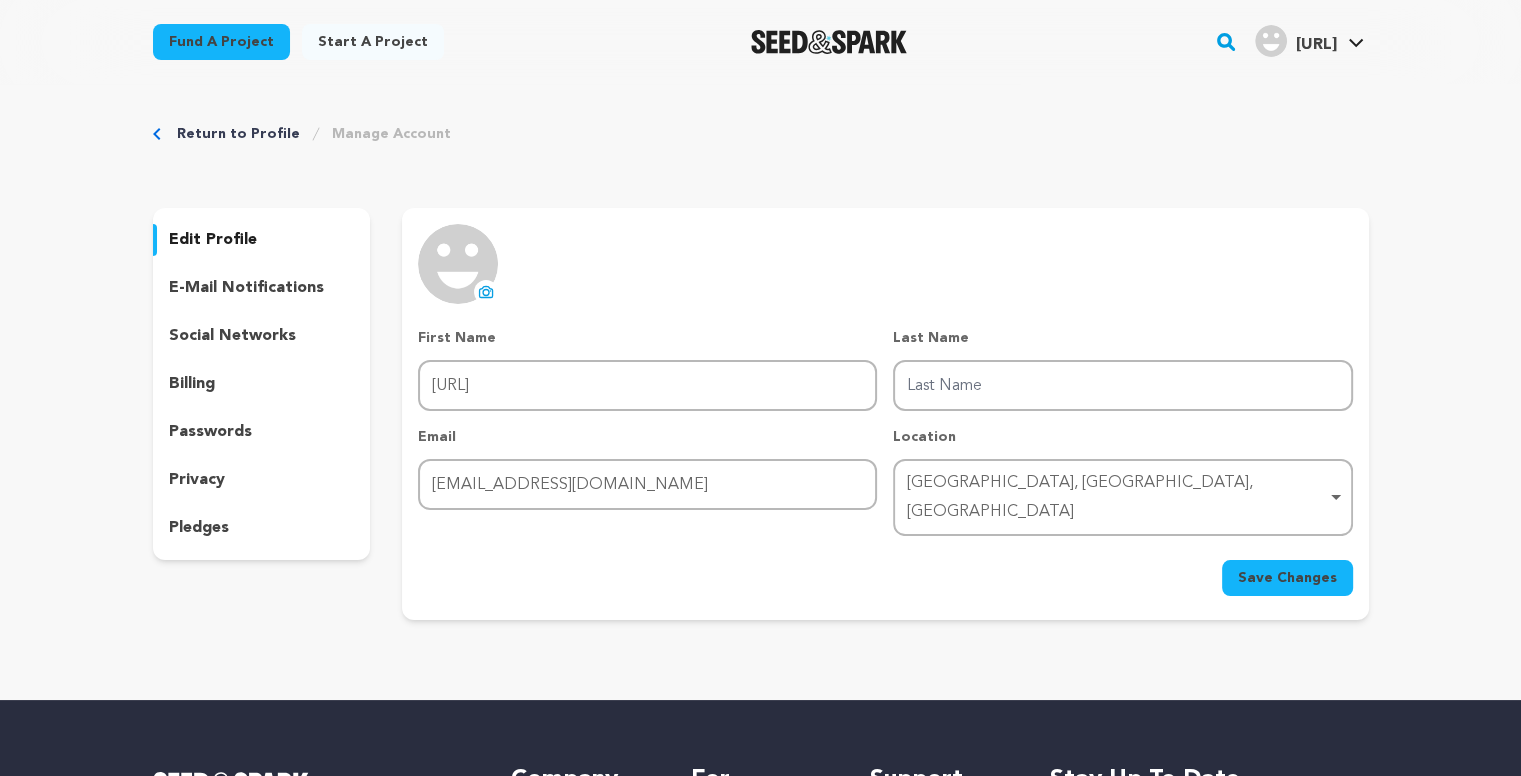 click 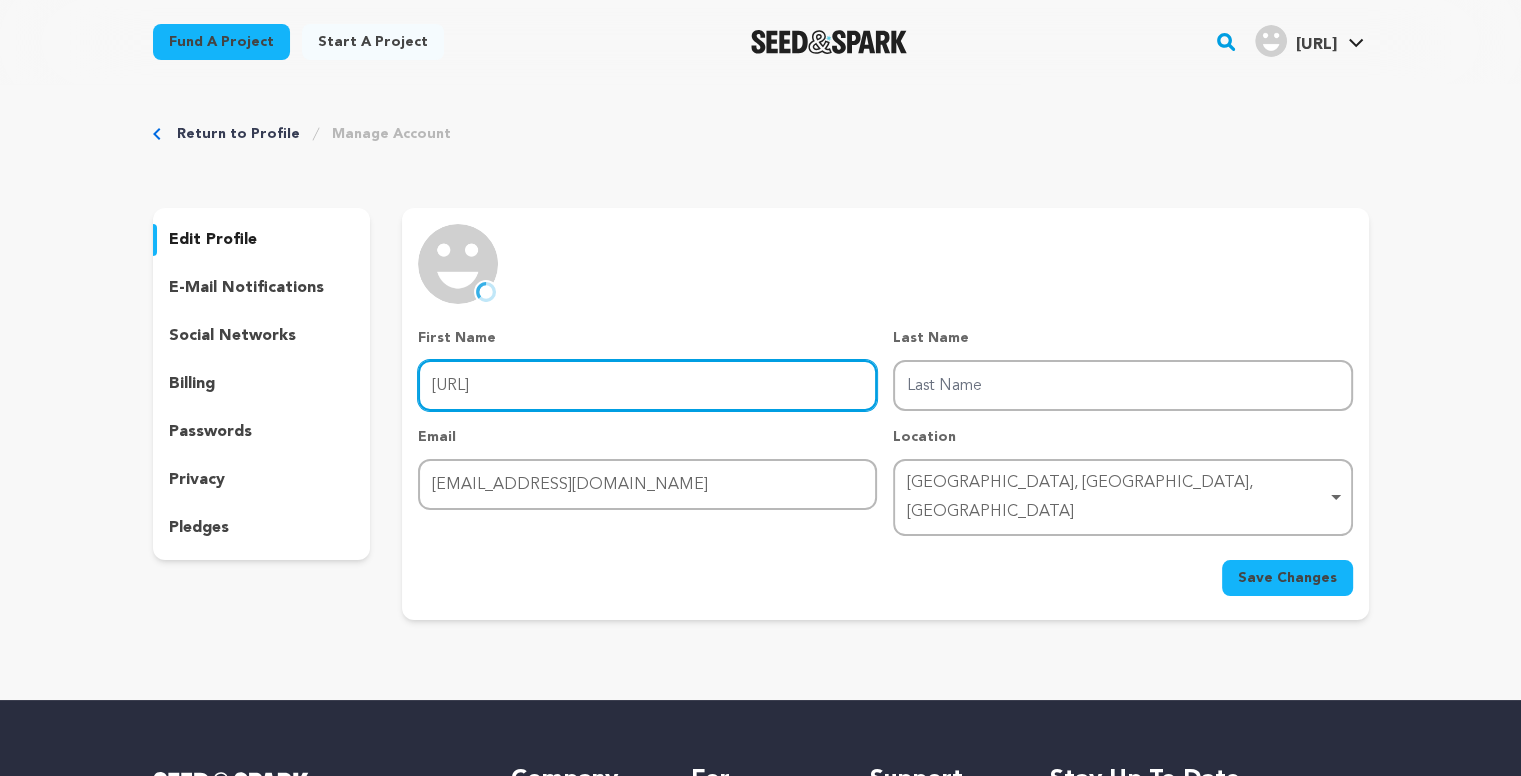 click on "Qqai.Ai" at bounding box center (647, 385) 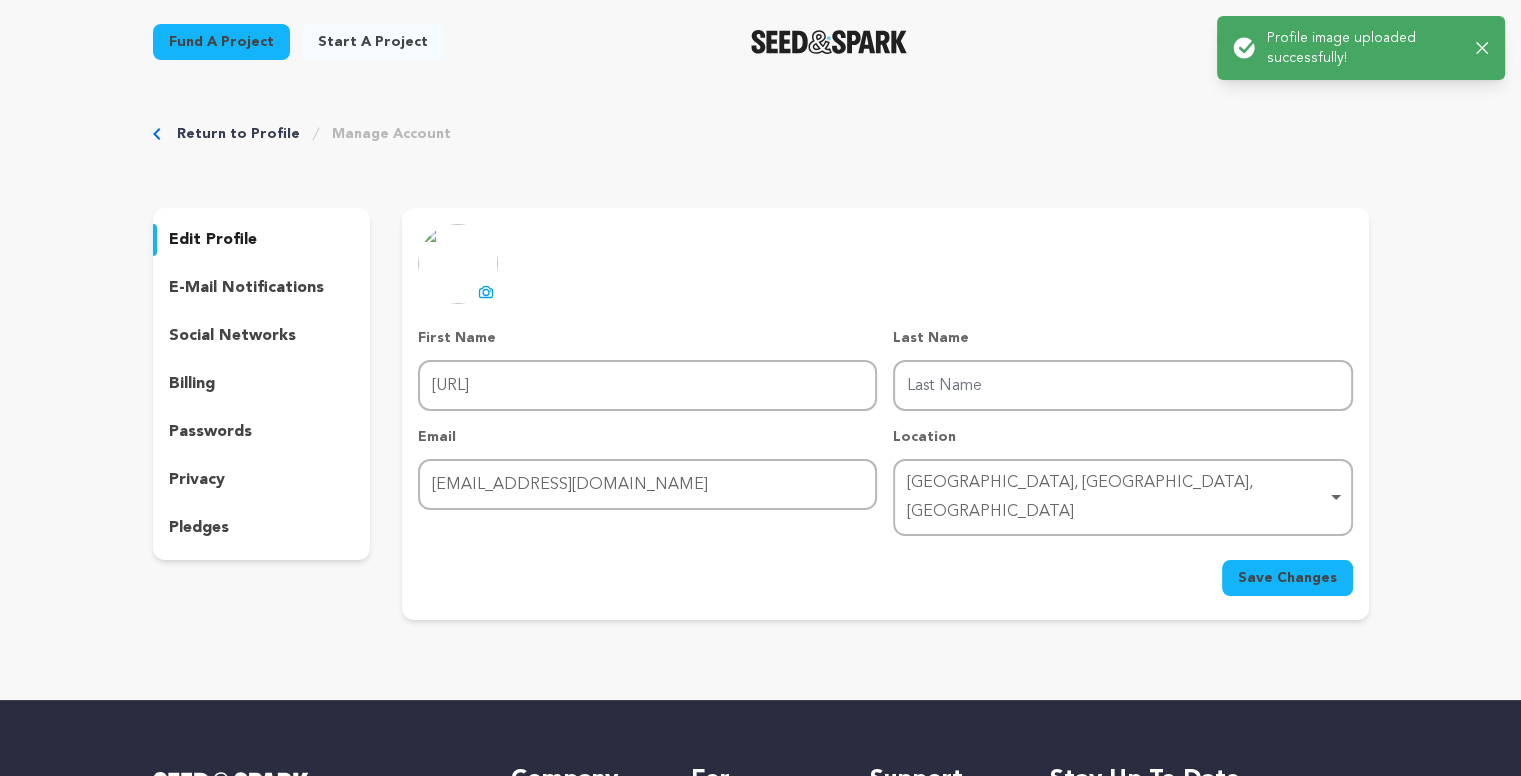 click on "Save Changes" at bounding box center [1287, 578] 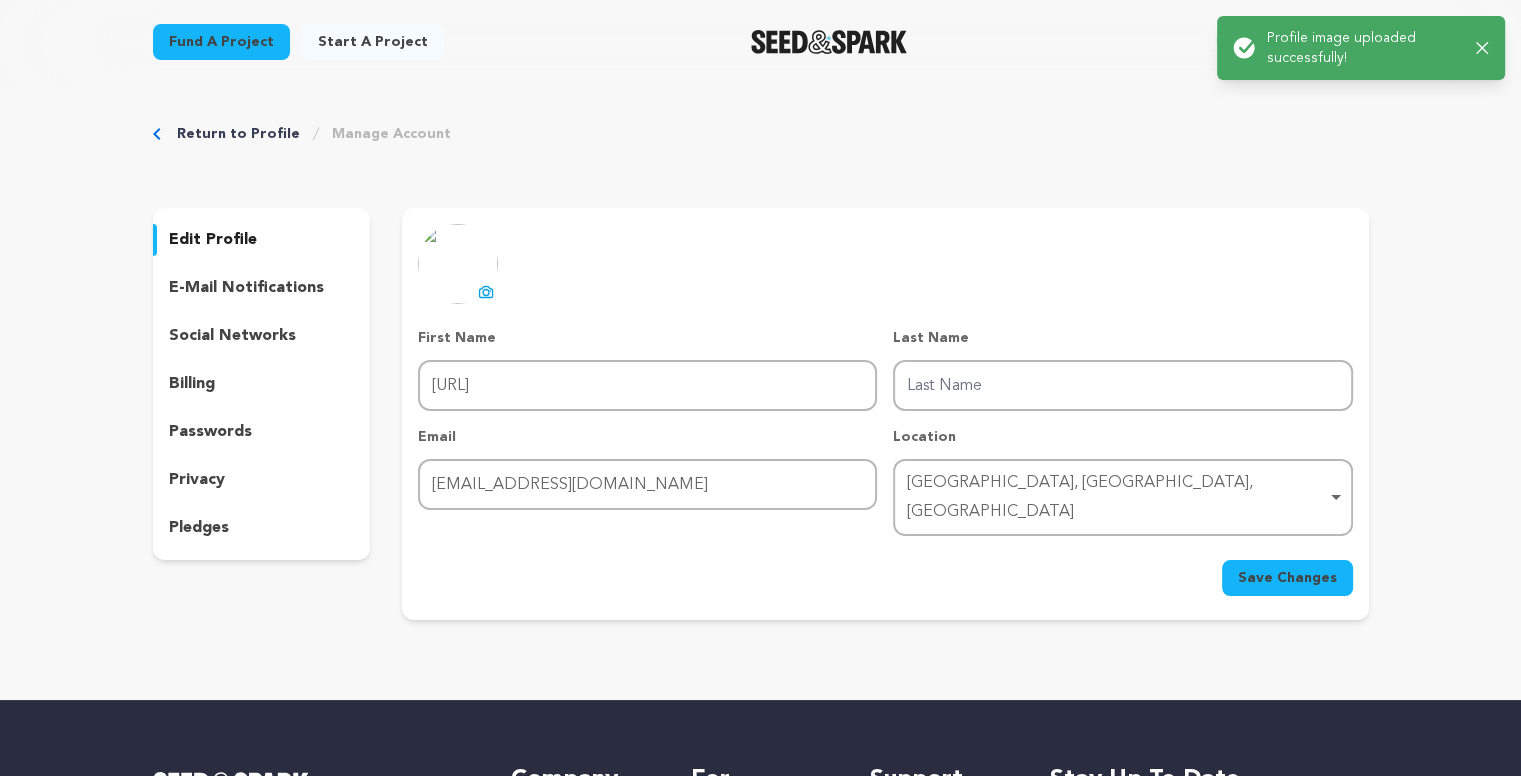 click on "Save Changes" at bounding box center [1287, 578] 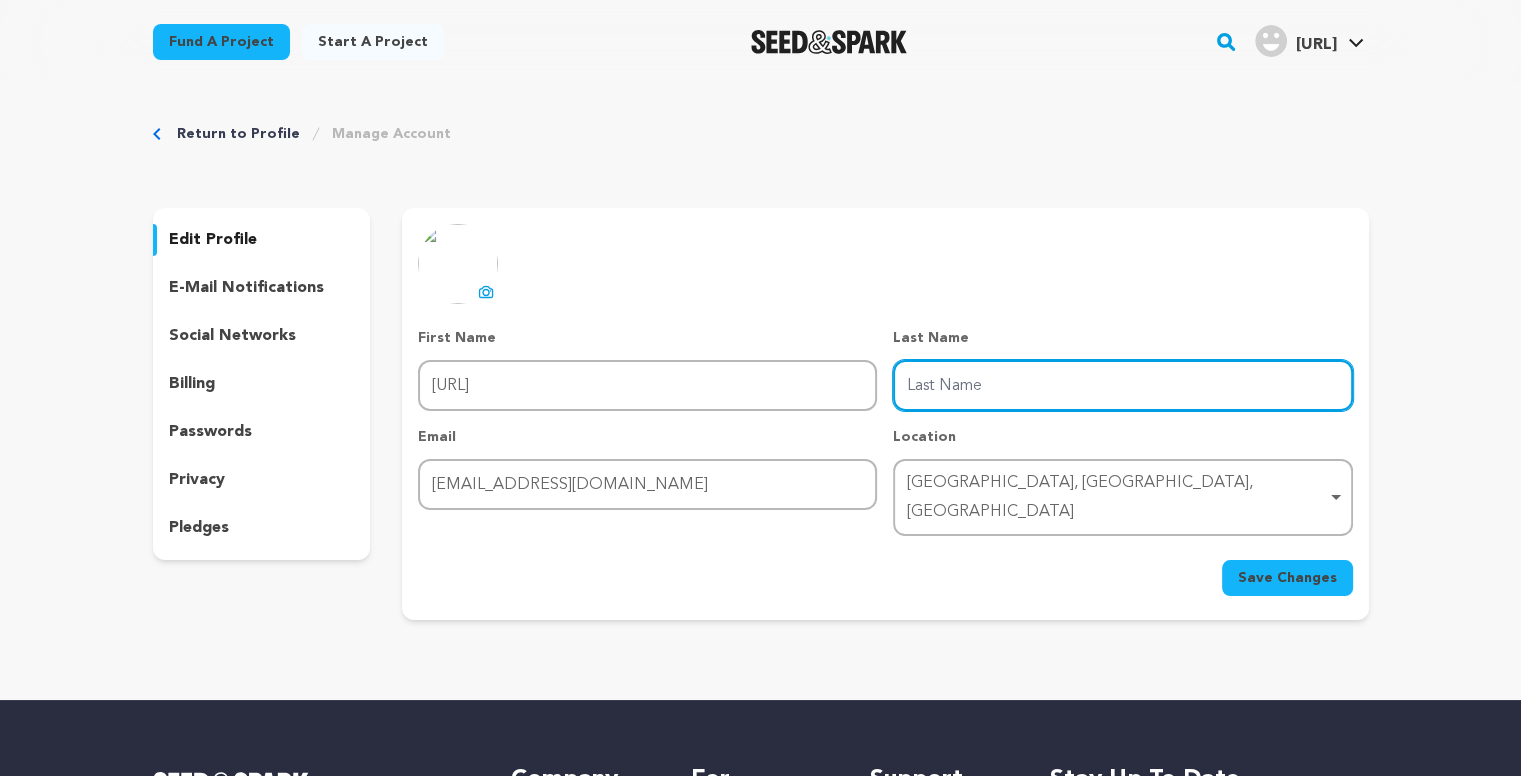 click on "Last Name" at bounding box center [1122, 385] 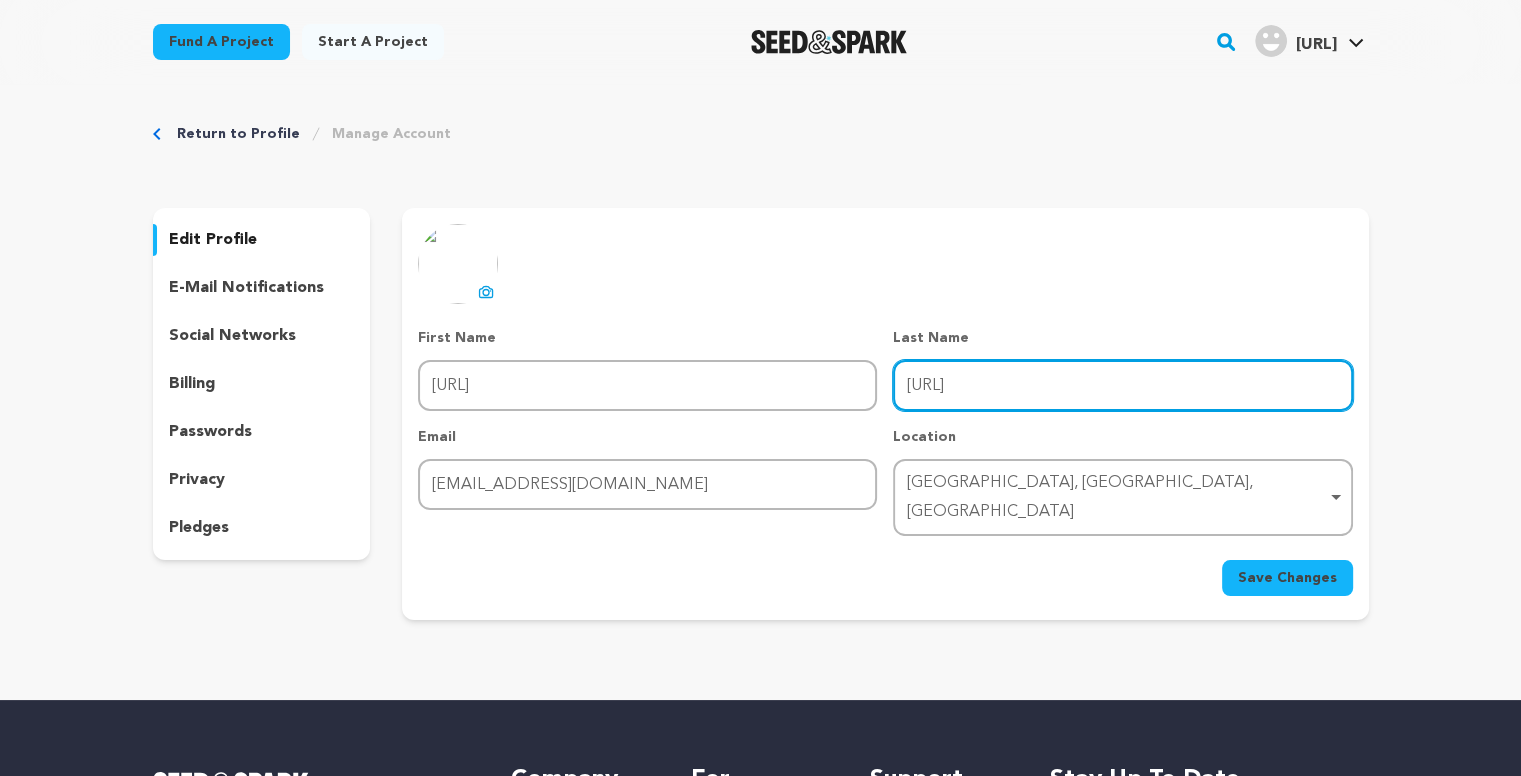 type on "https://www.qqai.ai/" 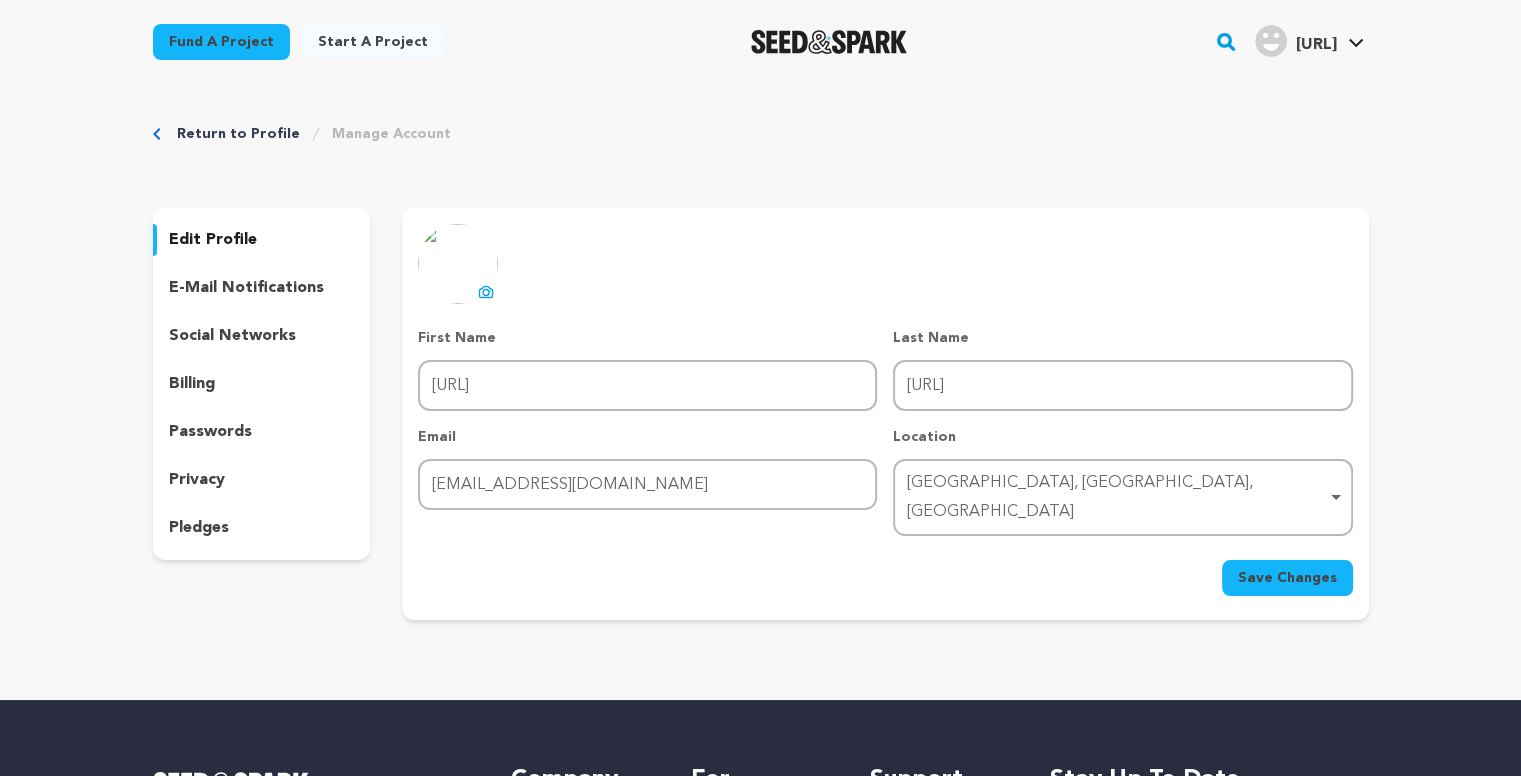 click on "Save Changes" at bounding box center [1287, 578] 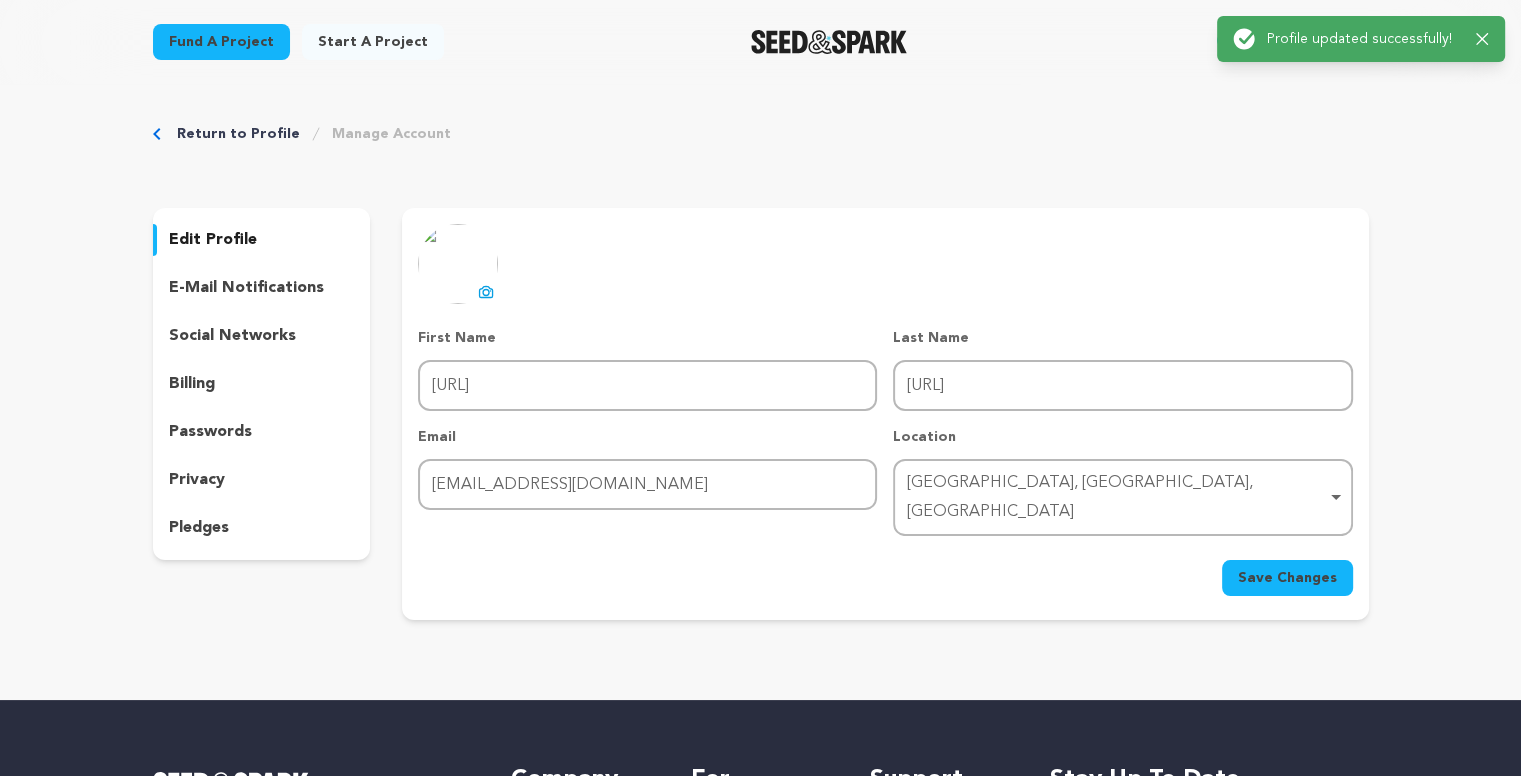click on "Save Changes" at bounding box center [1287, 578] 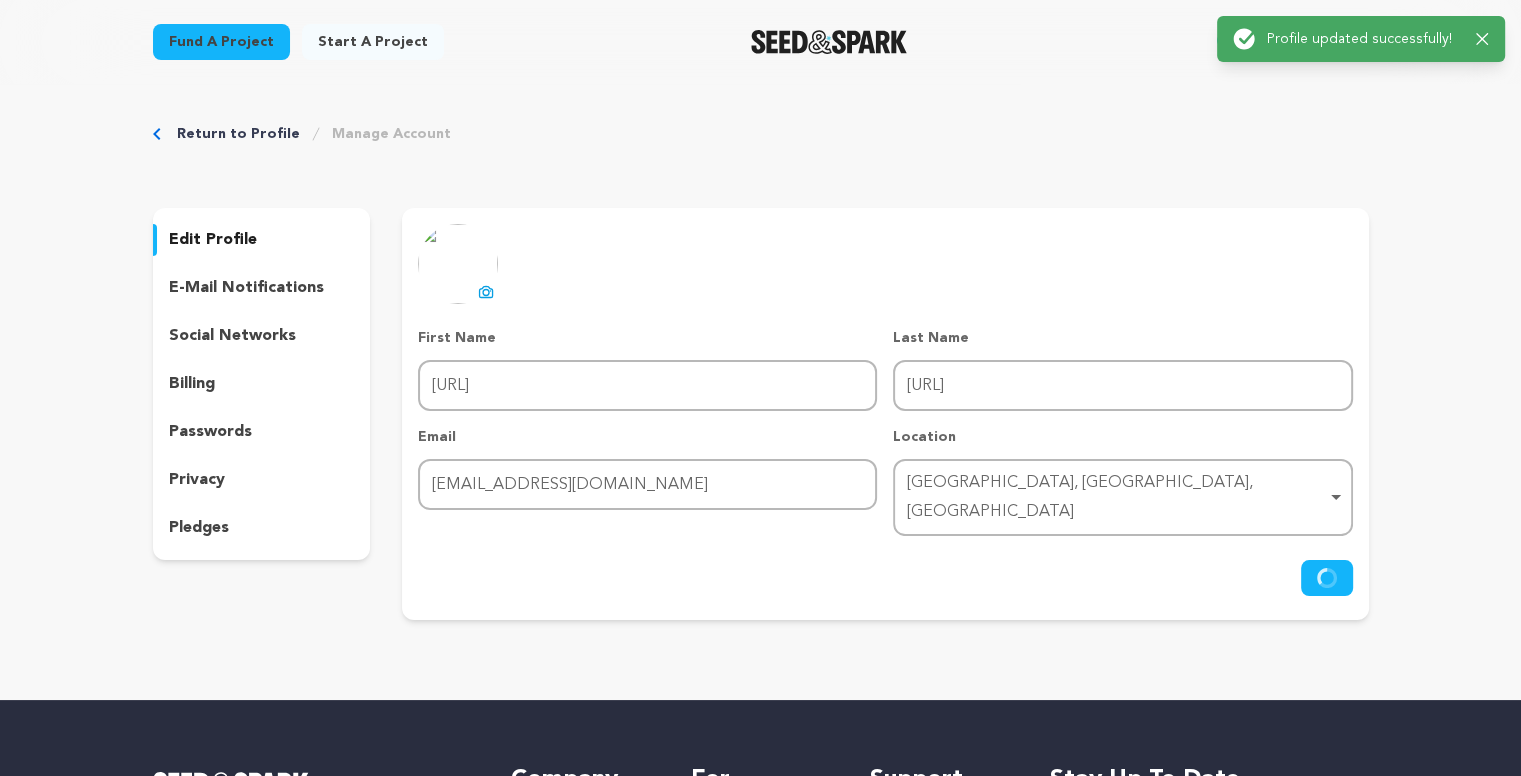 click on "Save Changes" at bounding box center [885, 578] 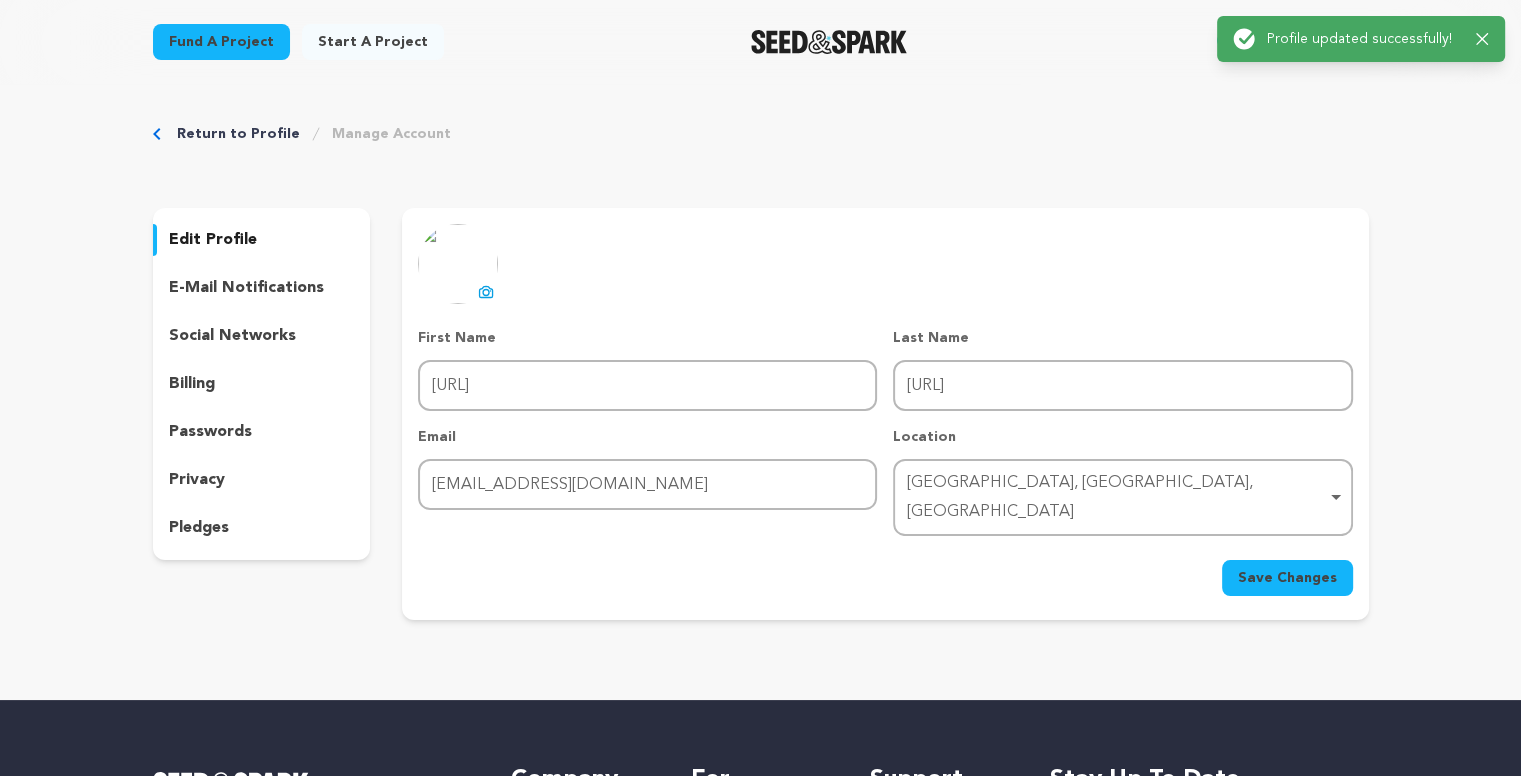 click on "Success:
Info:
Warning:
Error:
Profile updated successfully!
Close notification" at bounding box center (1361, 39) 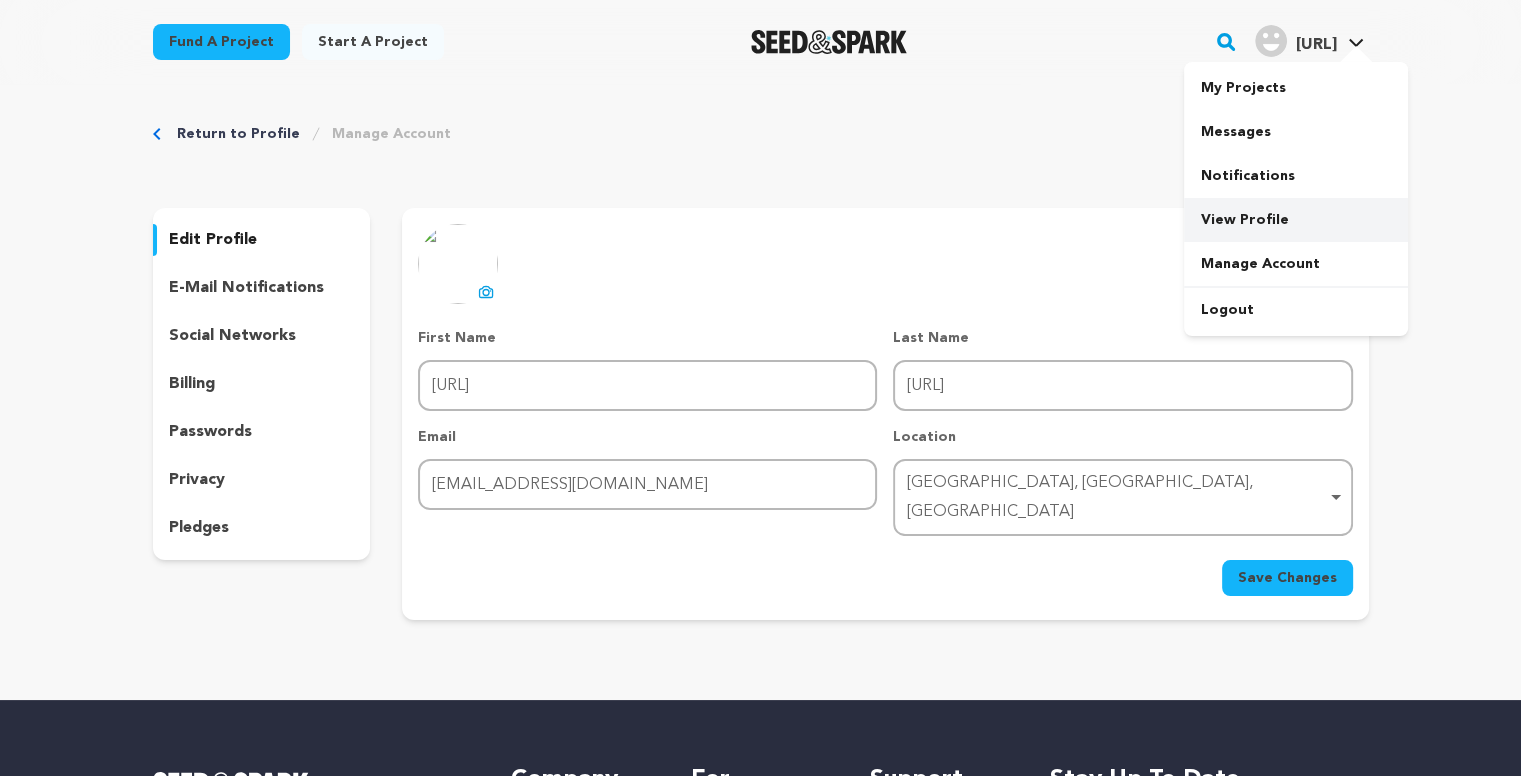 drag, startPoint x: 1215, startPoint y: 212, endPoint x: 1231, endPoint y: 245, distance: 36.67424 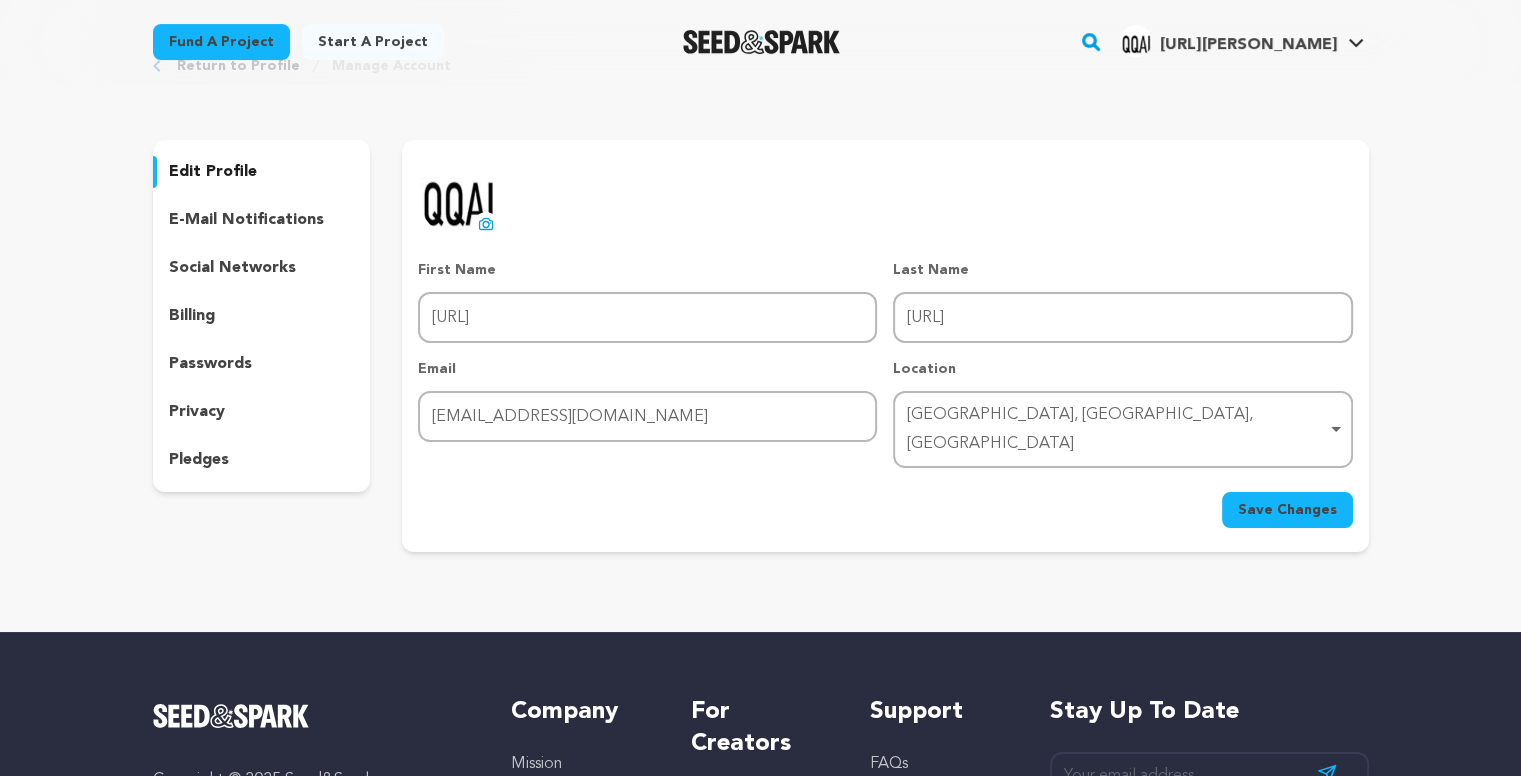 scroll, scrollTop: 100, scrollLeft: 0, axis: vertical 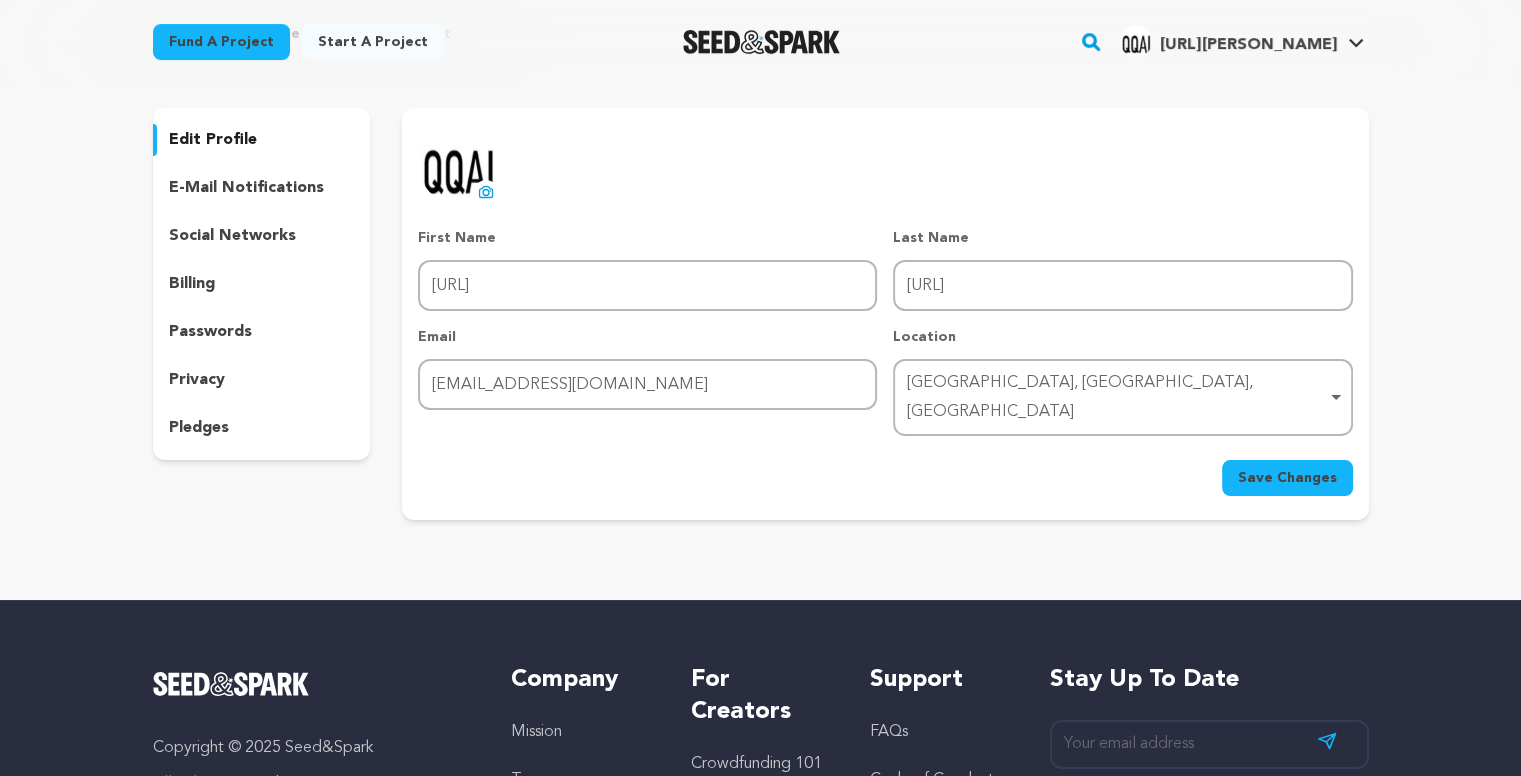 click on "social networks" at bounding box center (232, 236) 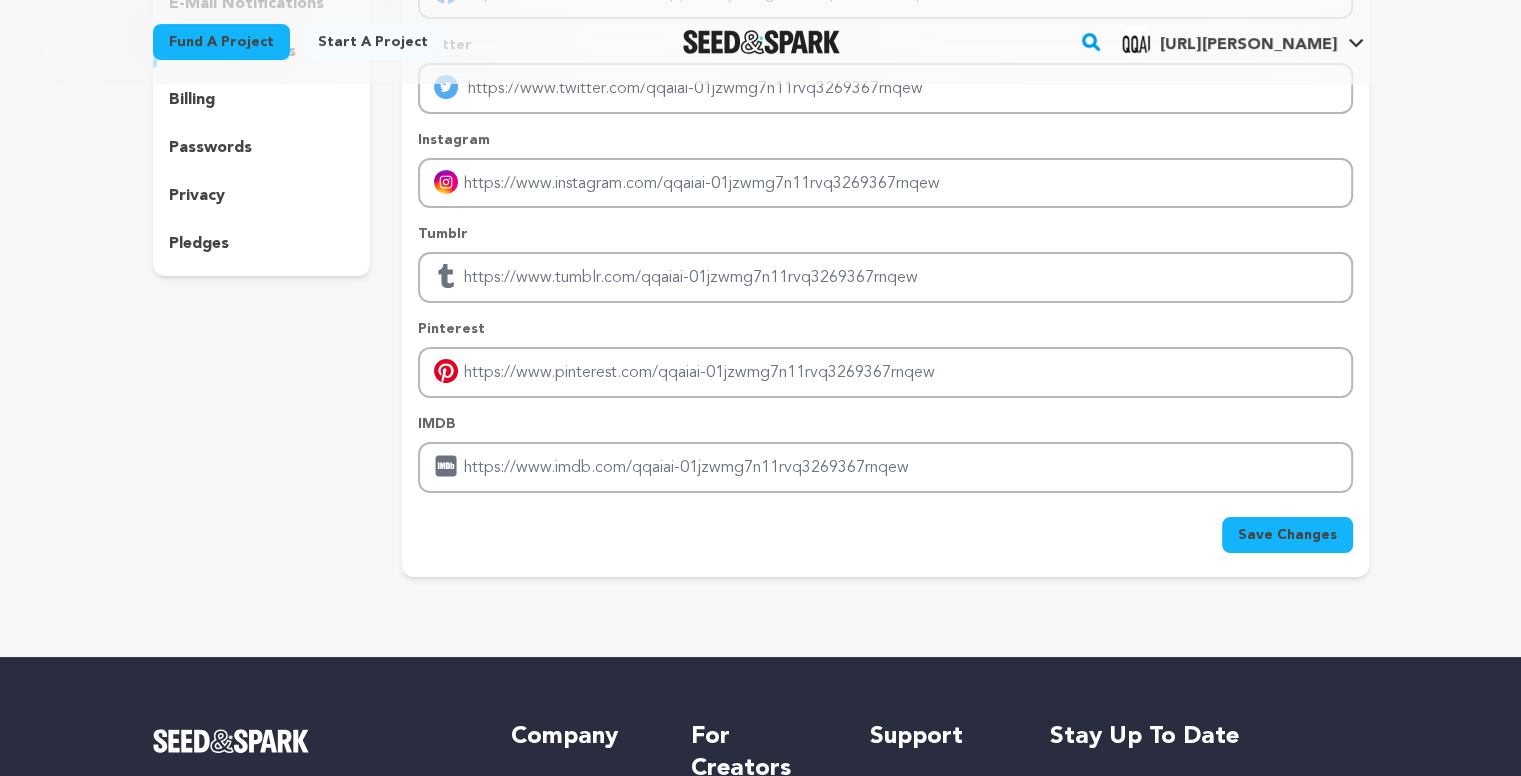 scroll, scrollTop: 0, scrollLeft: 0, axis: both 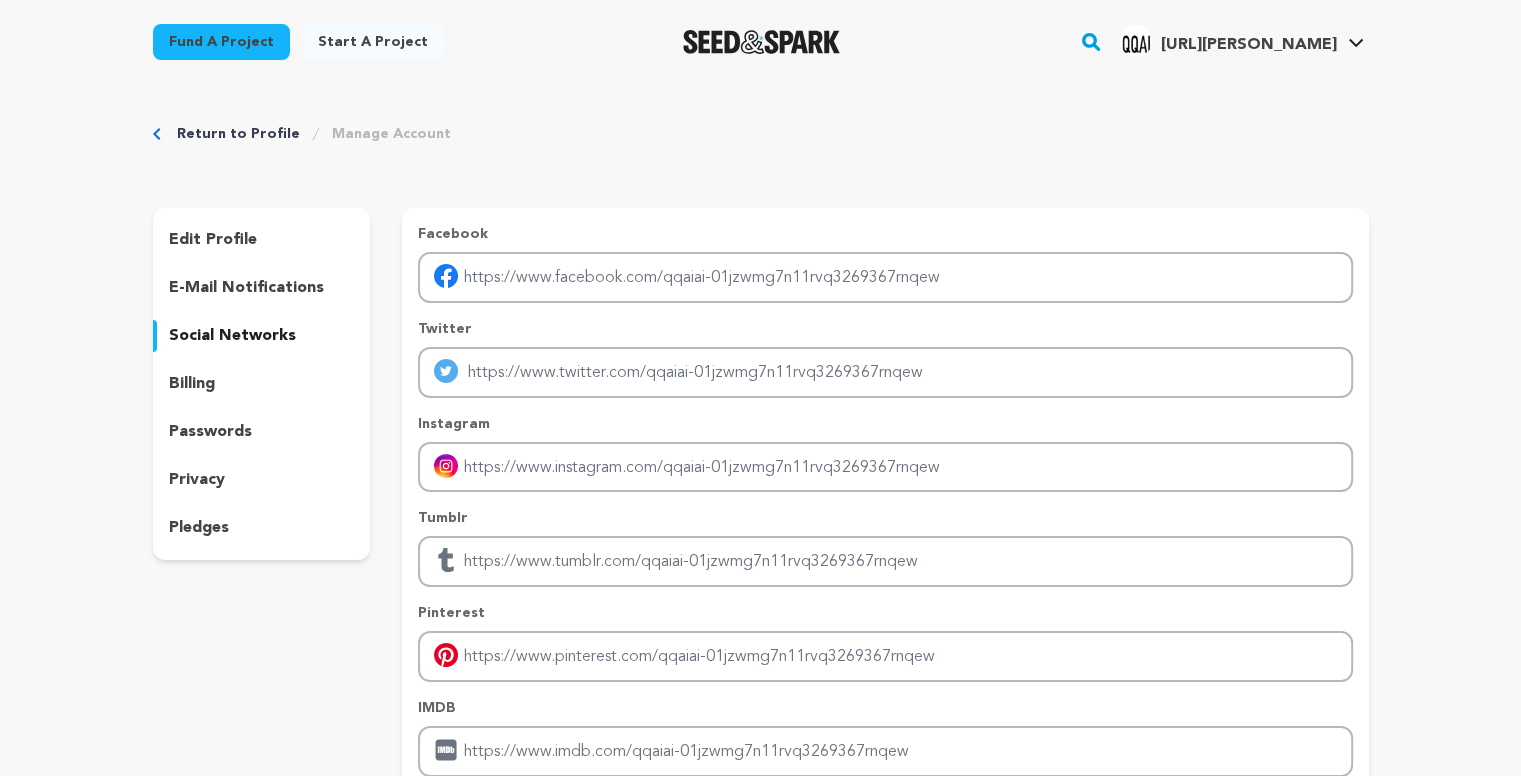 click on "privacy" at bounding box center (262, 480) 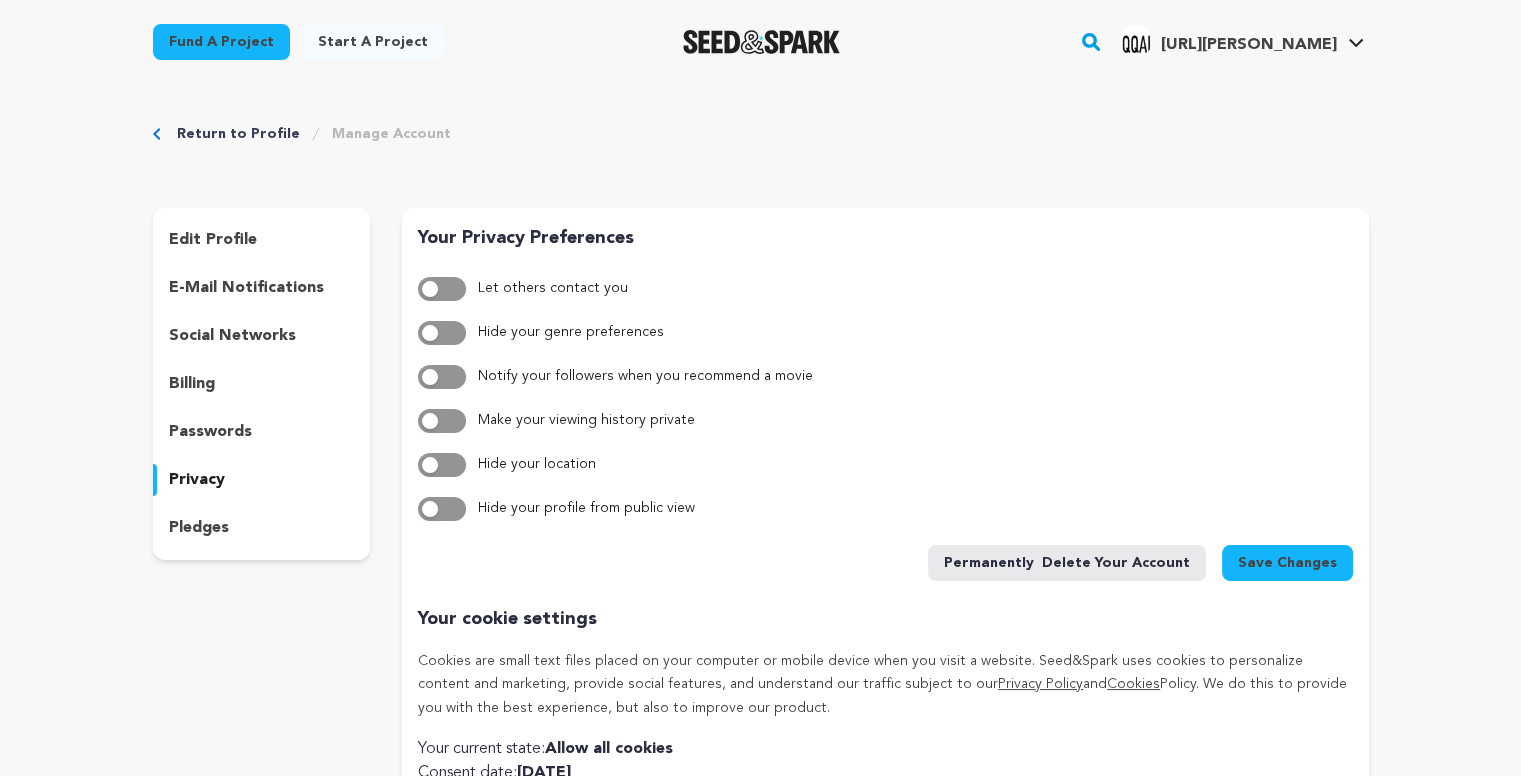 click on "pledges" at bounding box center [262, 528] 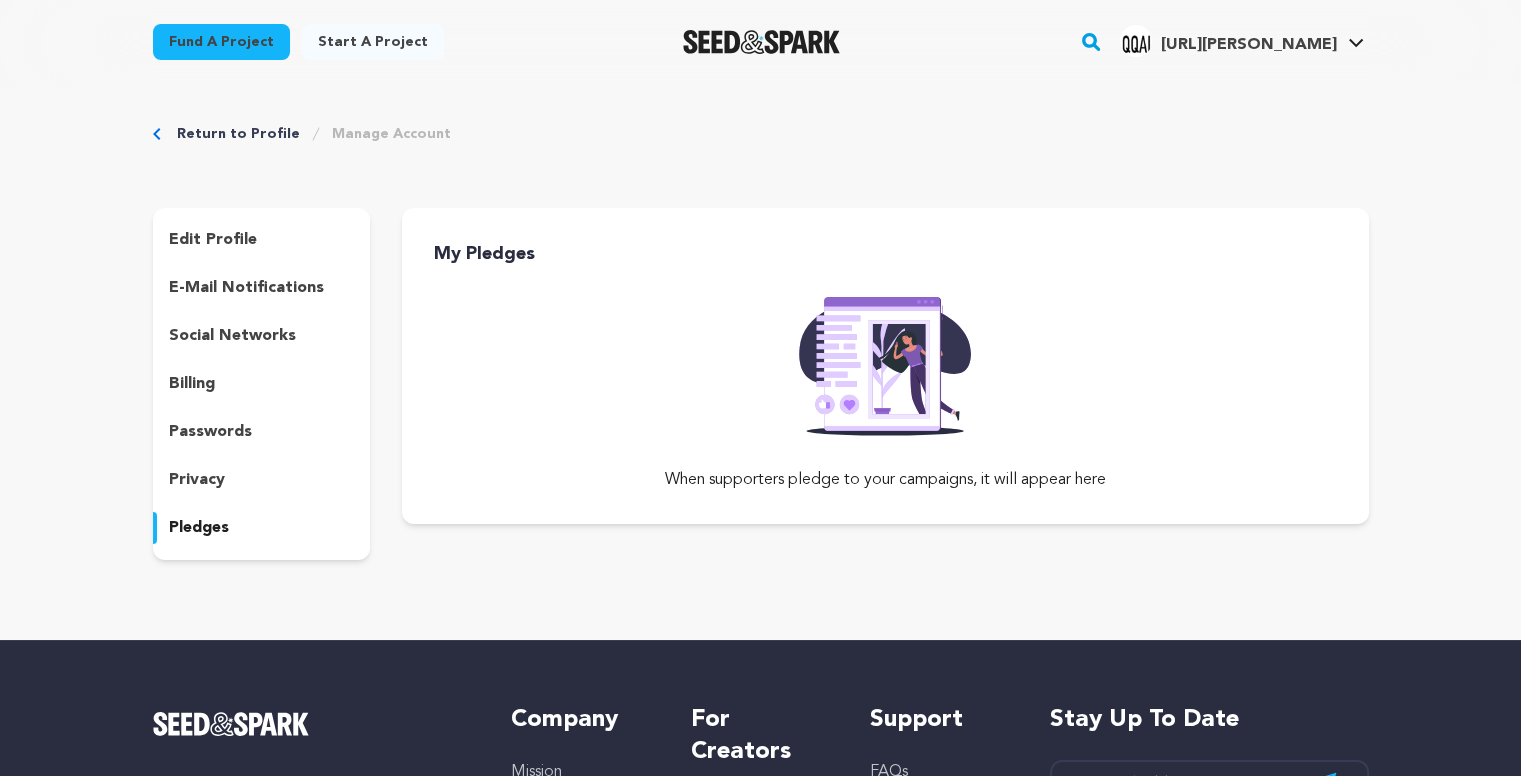 type 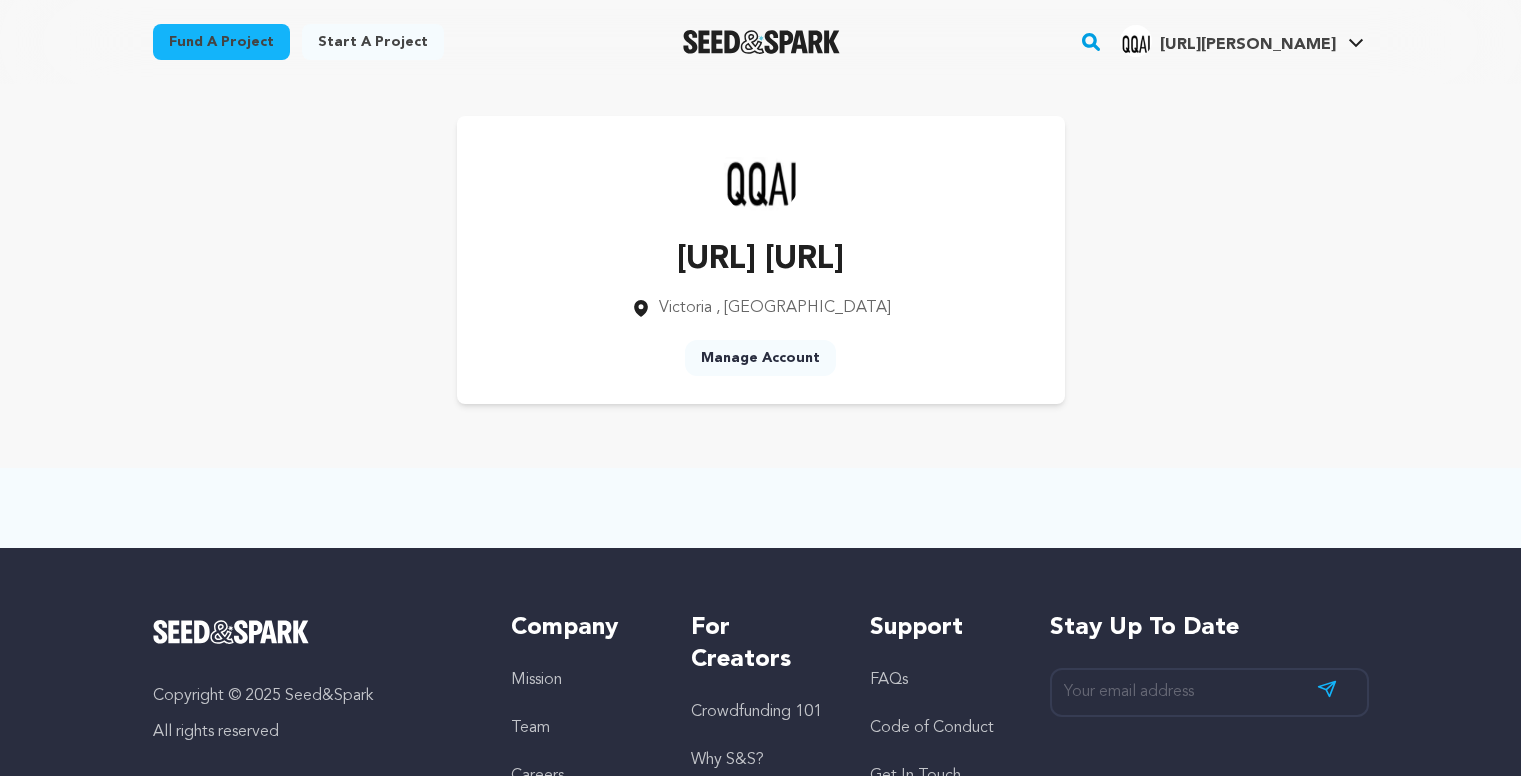 scroll, scrollTop: 0, scrollLeft: 0, axis: both 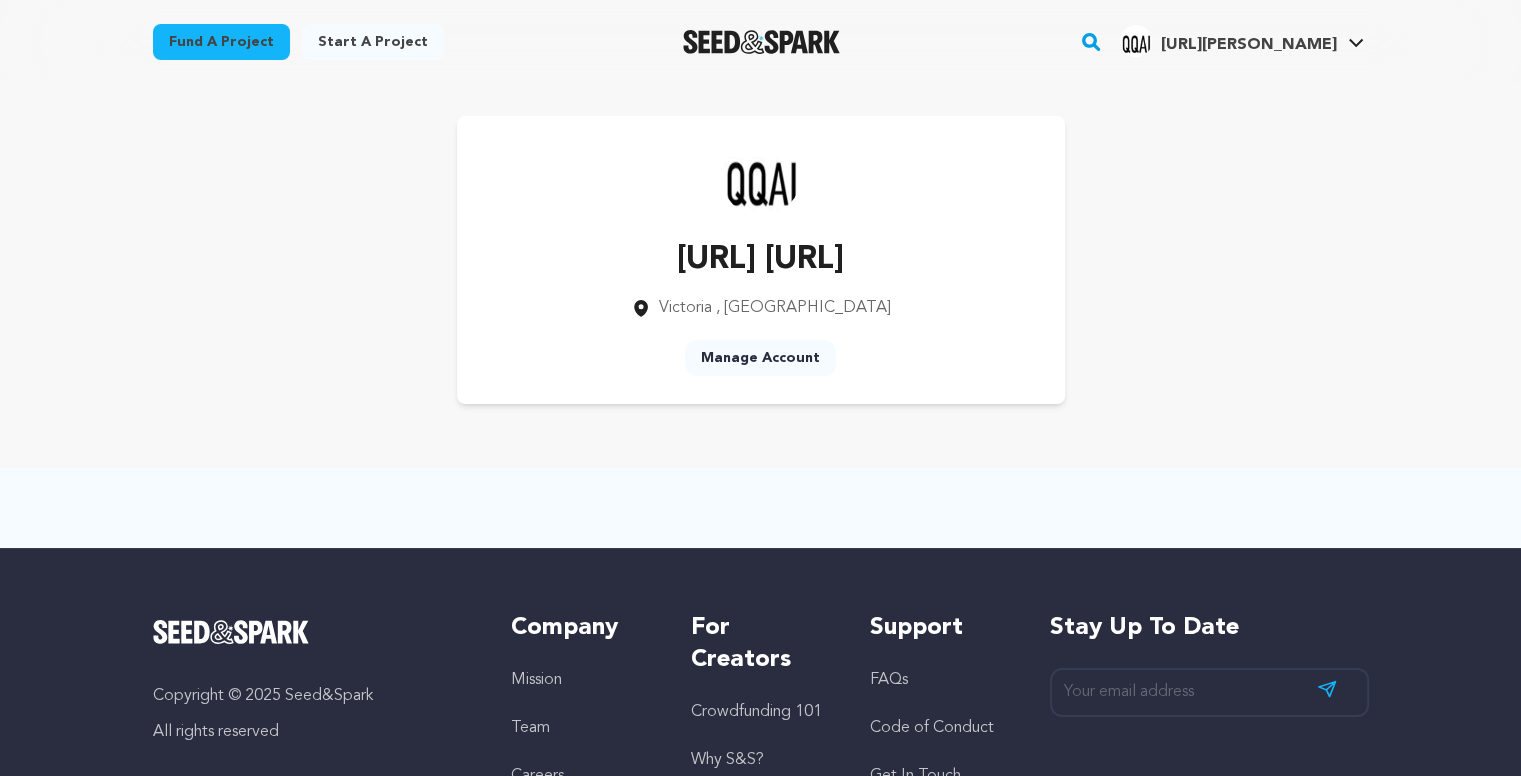 click on "[URL][PERSON_NAME]" at bounding box center (1228, 41) 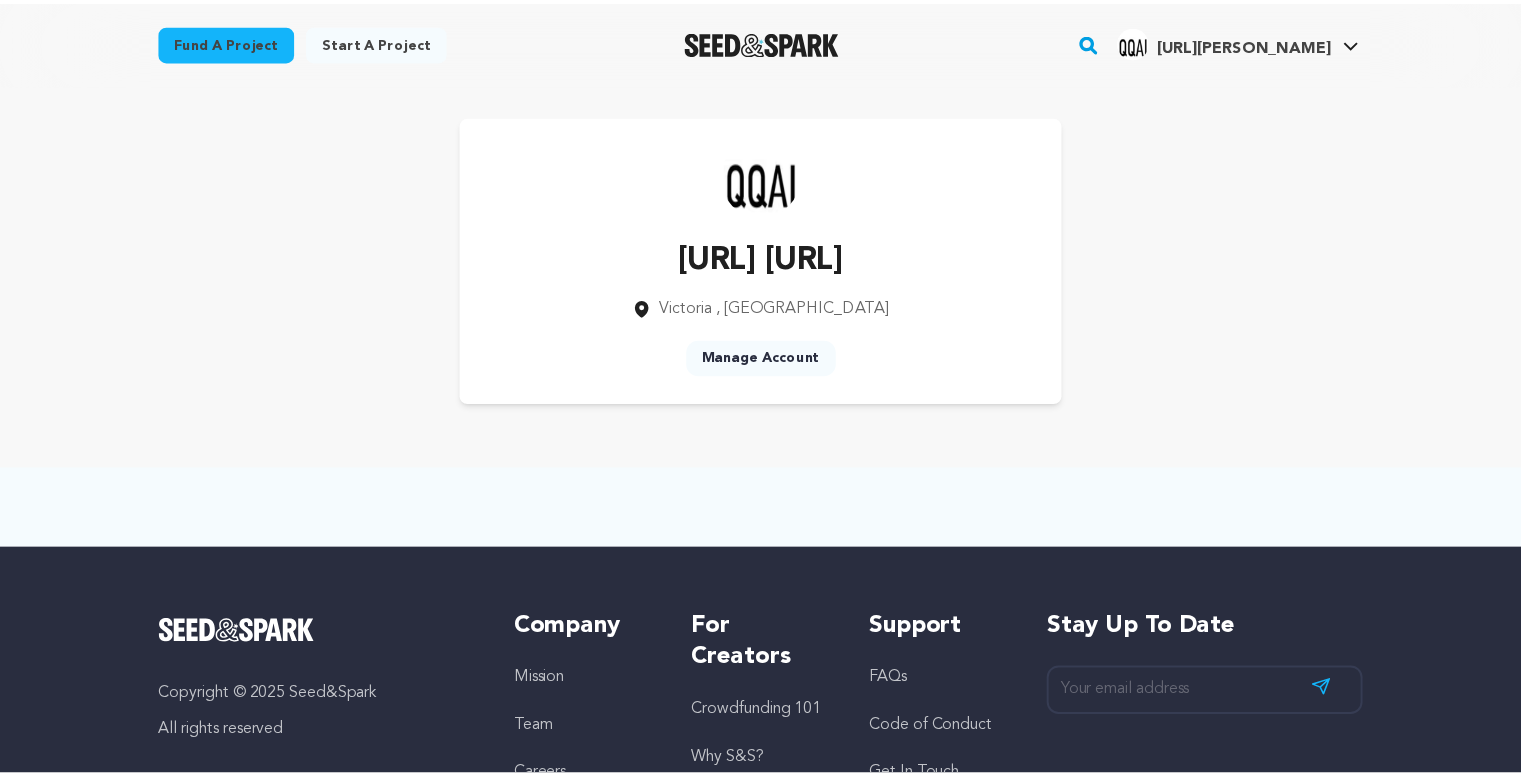 scroll, scrollTop: 0, scrollLeft: 0, axis: both 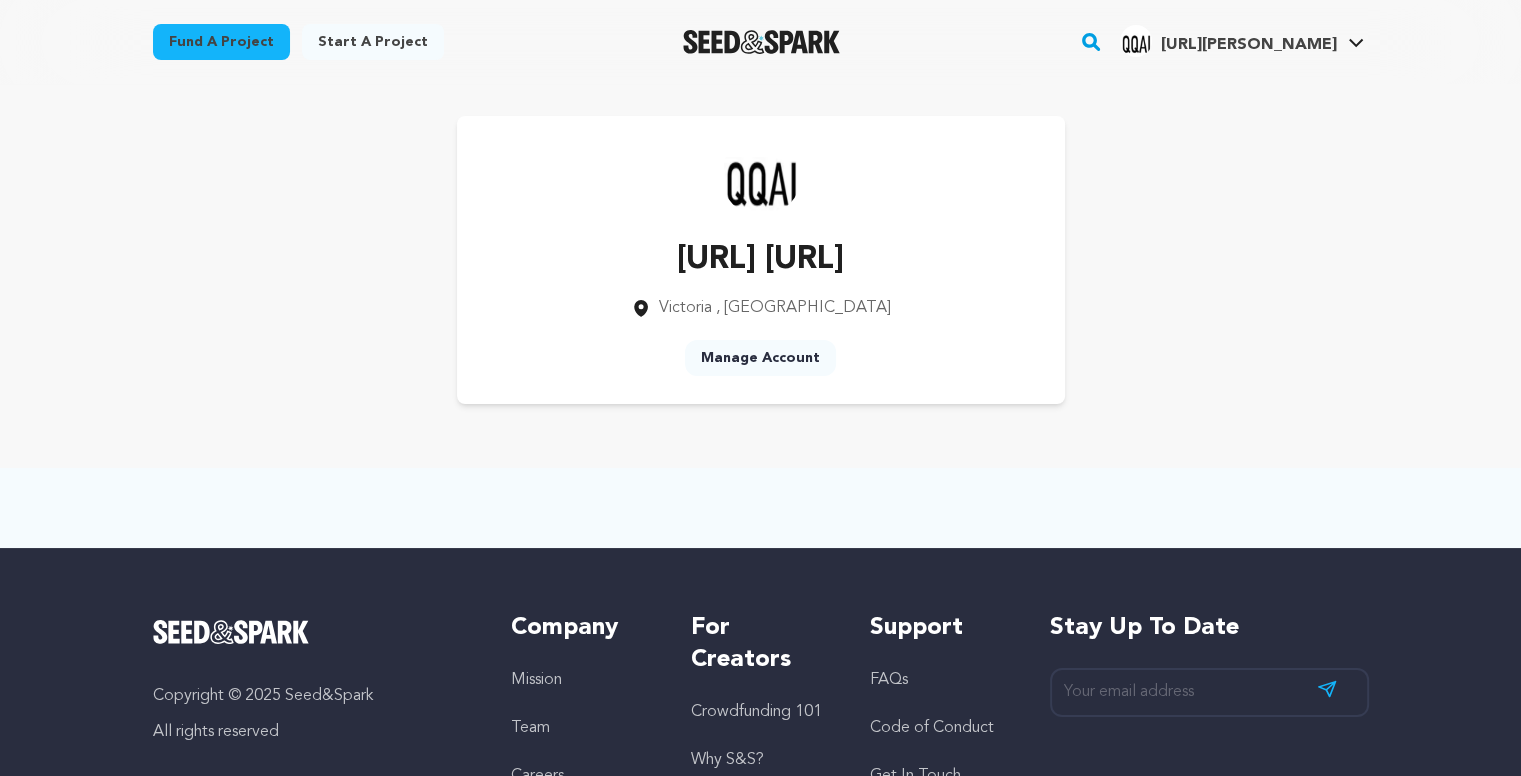 click on "Start a project" at bounding box center (373, 42) 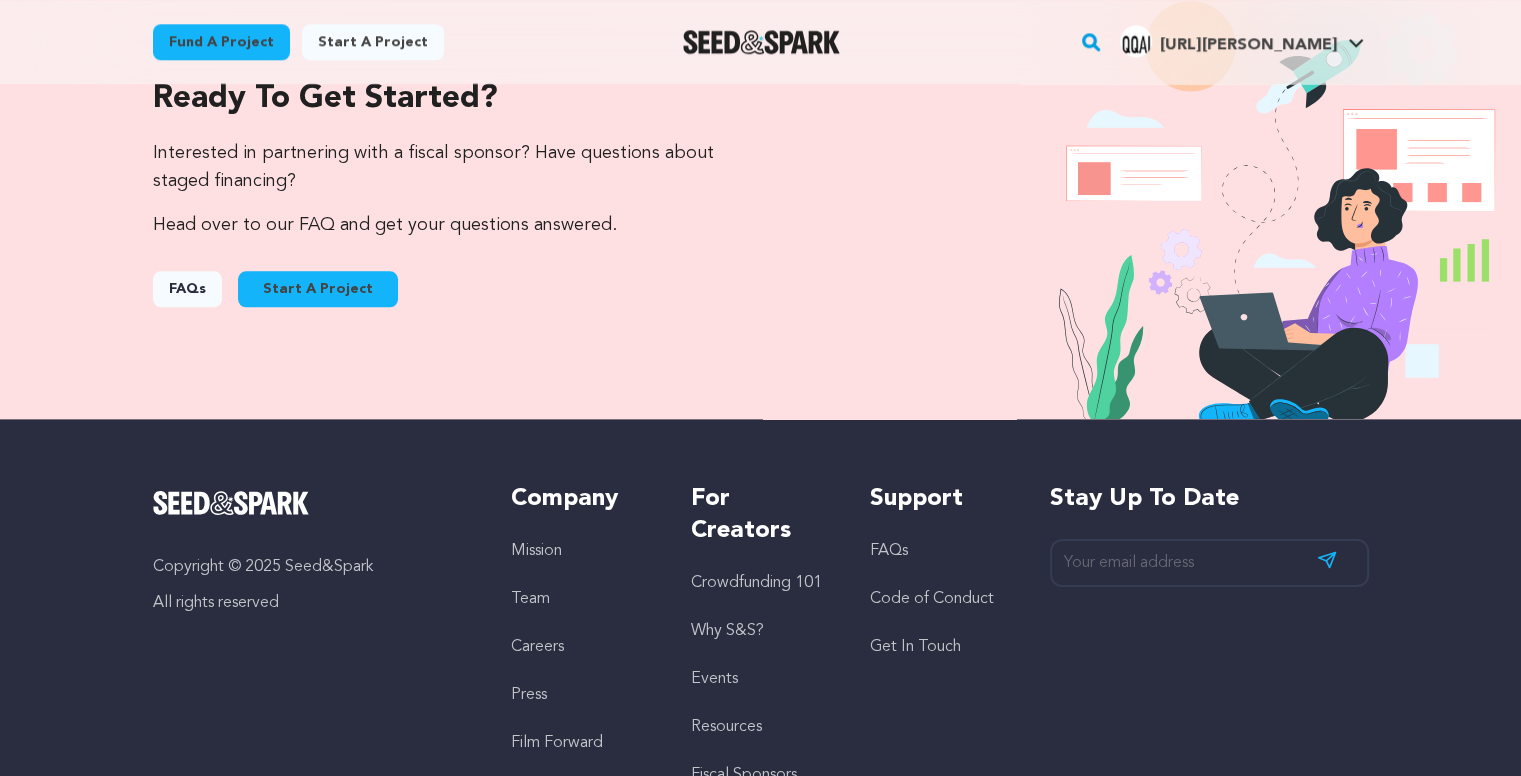 scroll, scrollTop: 2000, scrollLeft: 0, axis: vertical 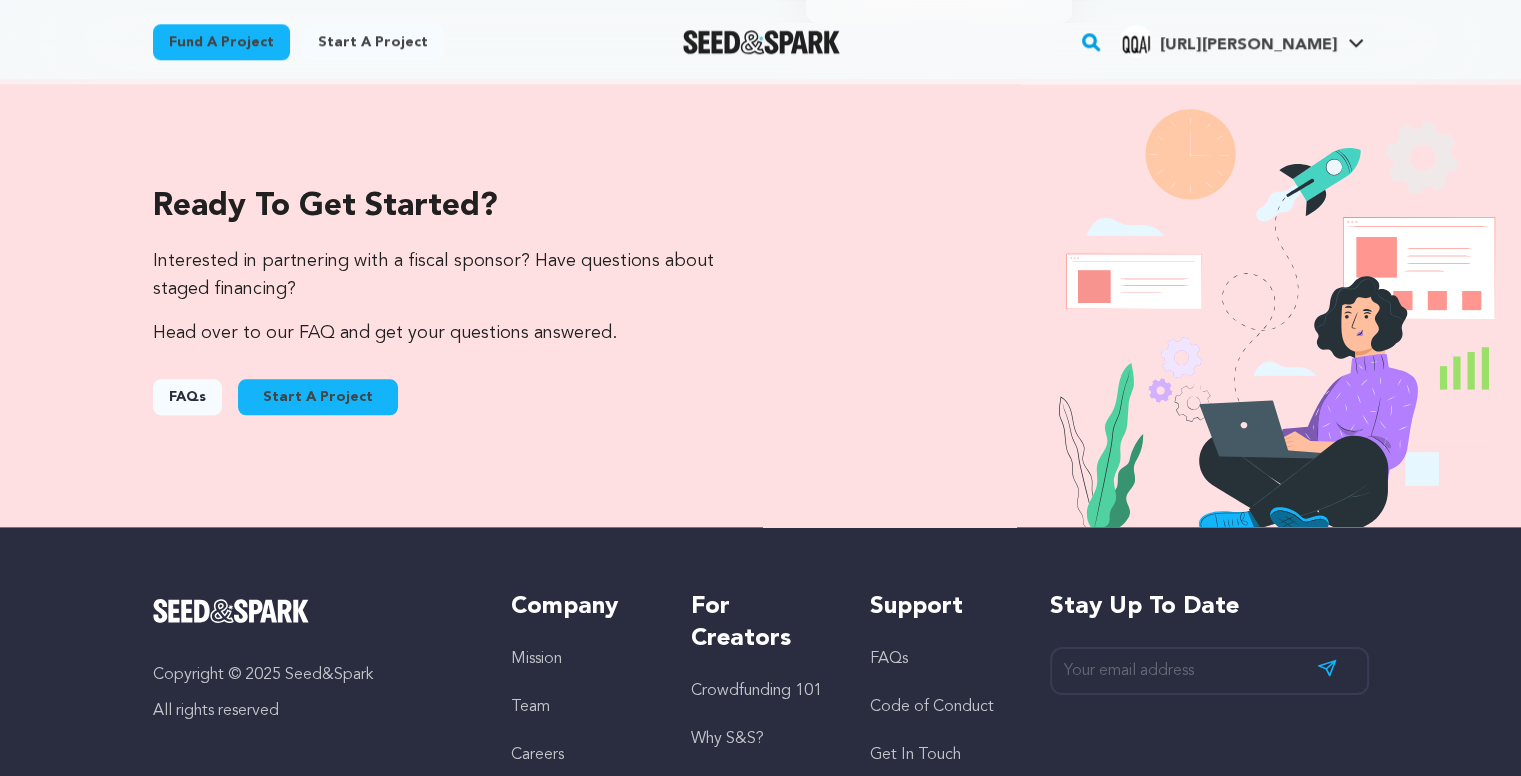 click on "Start A Project" at bounding box center (318, 397) 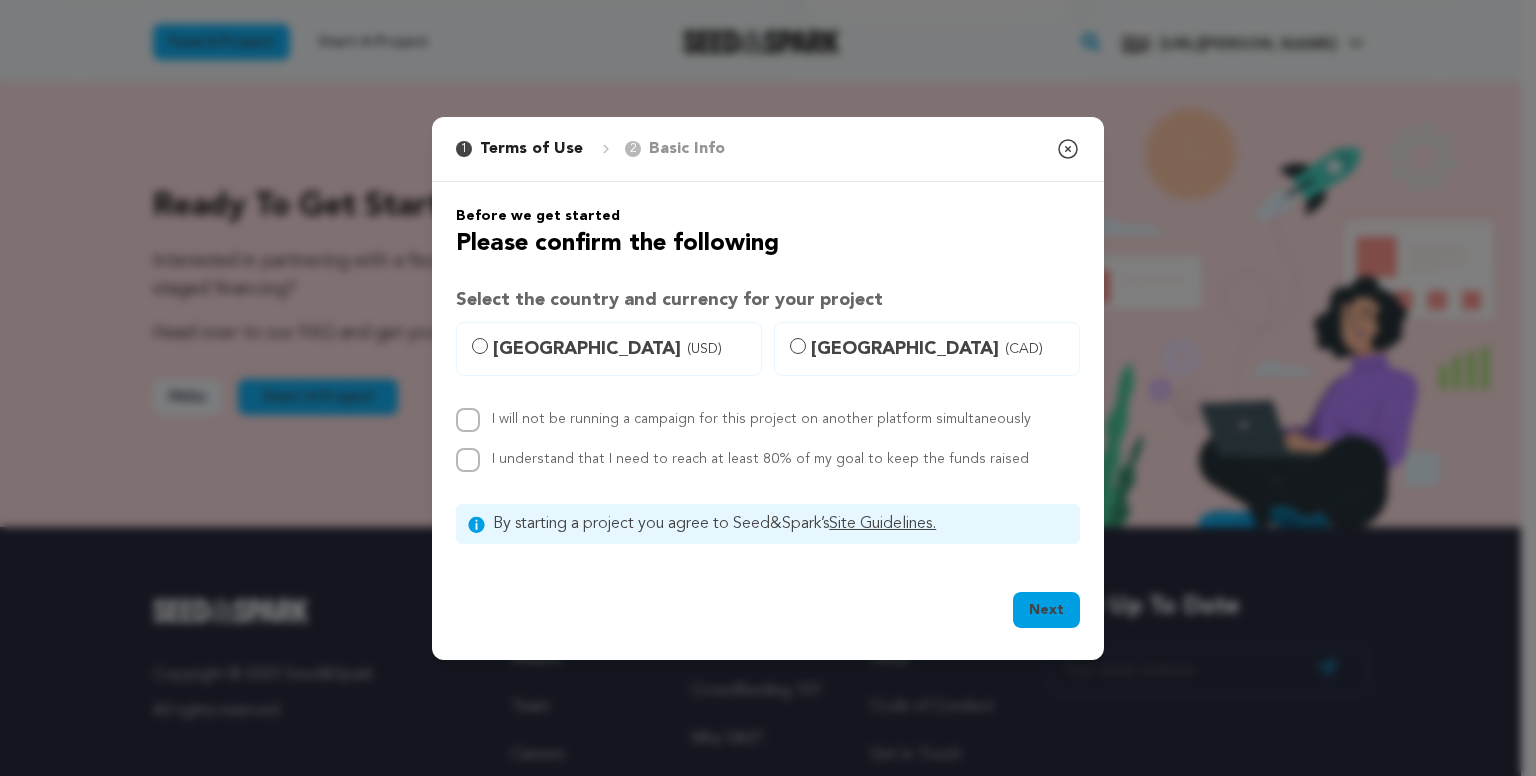 click on "[GEOGRAPHIC_DATA]
(USD)" at bounding box center (609, 349) 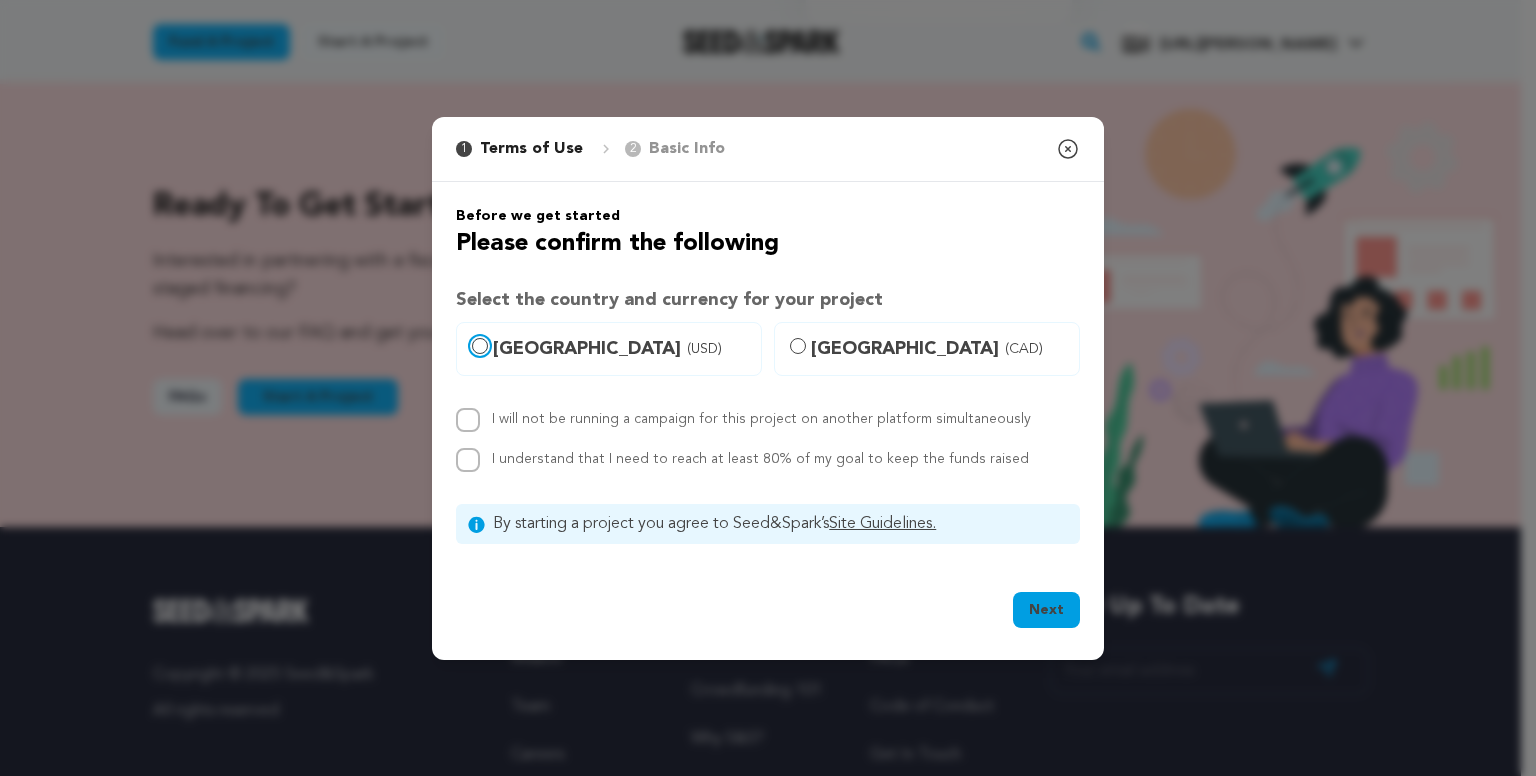 click on "[GEOGRAPHIC_DATA]
(USD)" at bounding box center [480, 346] 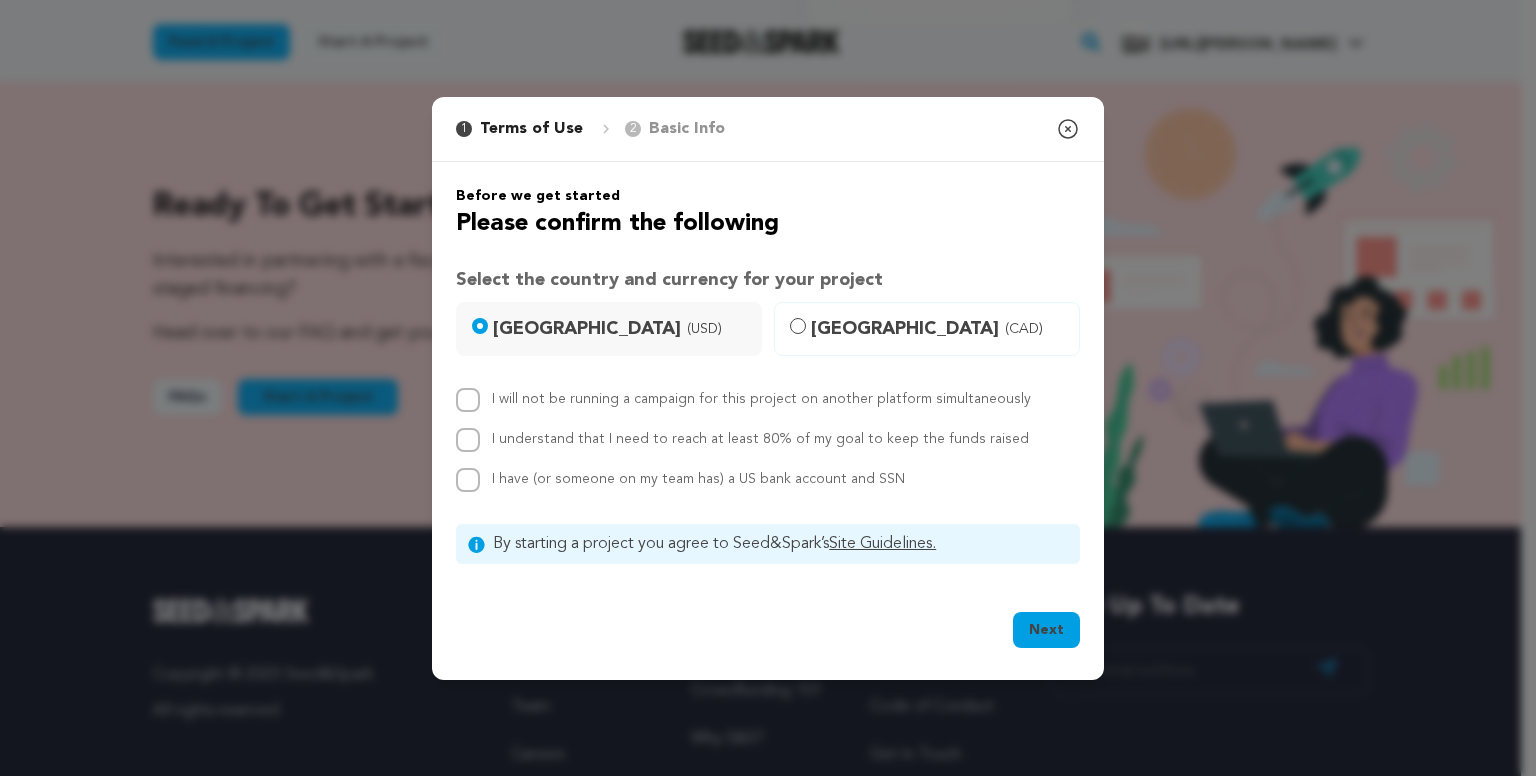 click on "Next" at bounding box center [1046, 630] 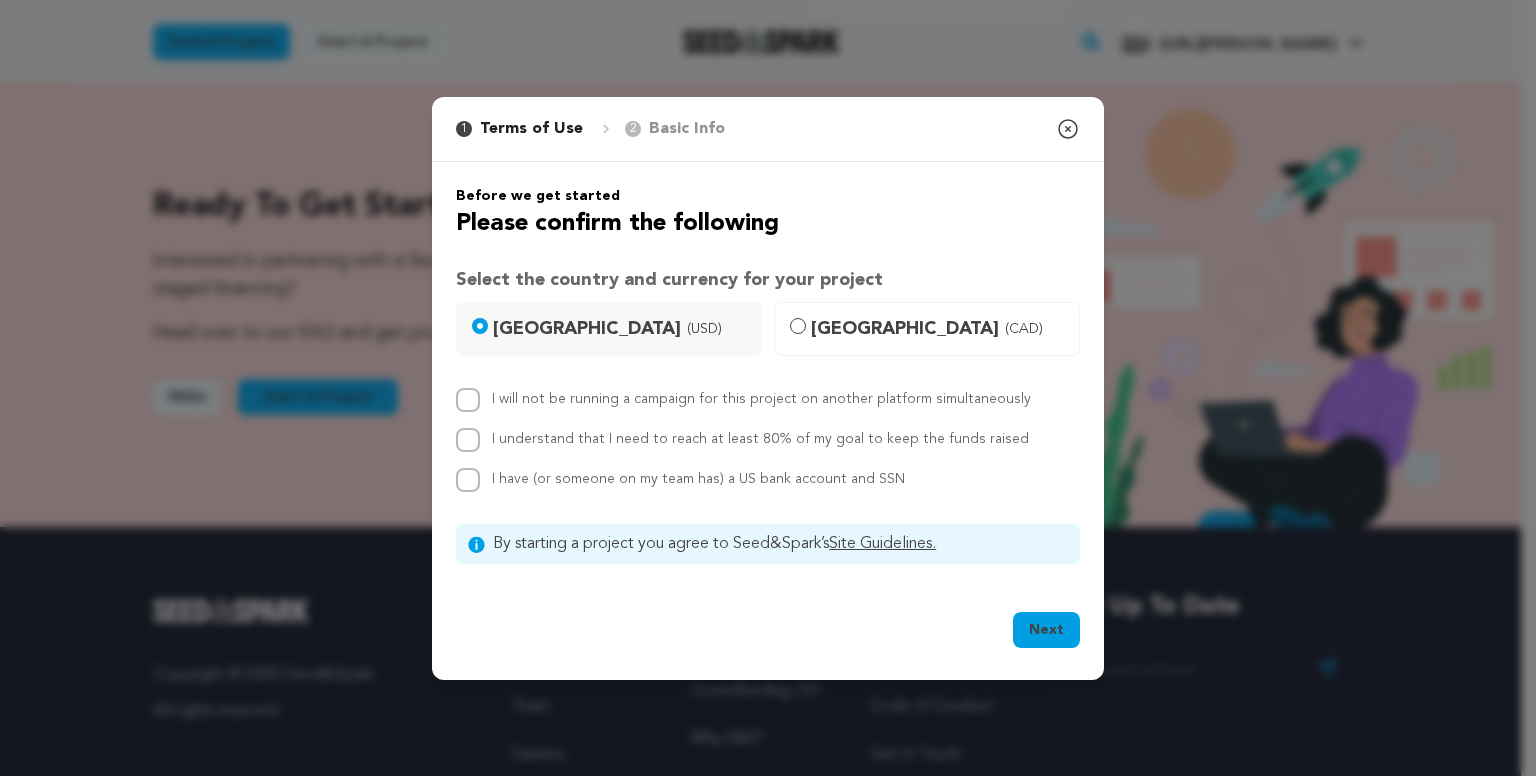 click on "Success:
Info:
Warning:
Error:
Ensure that the country is selected and all the rules are checked
Close notification" at bounding box center (760, -480) 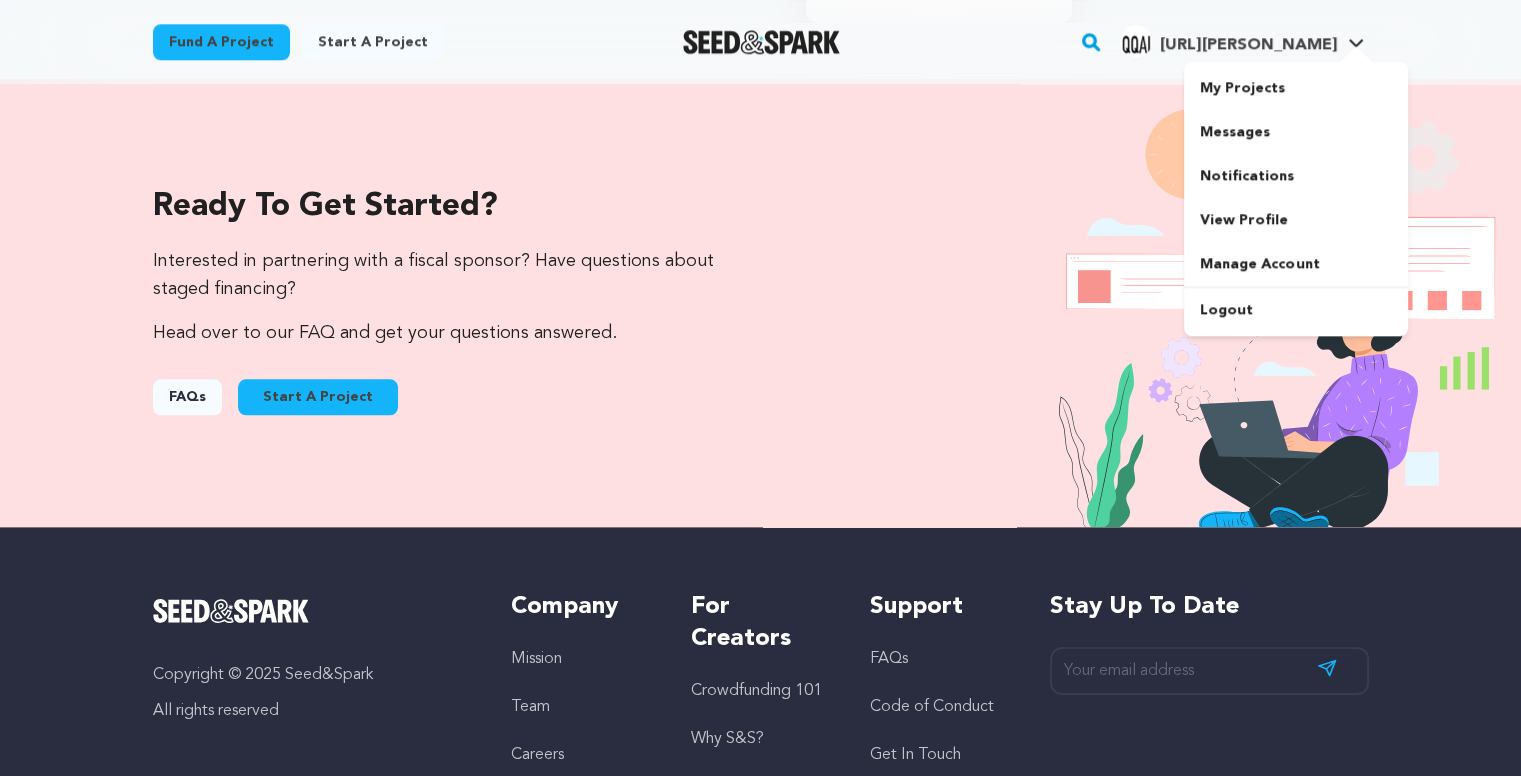 click at bounding box center [1136, 41] 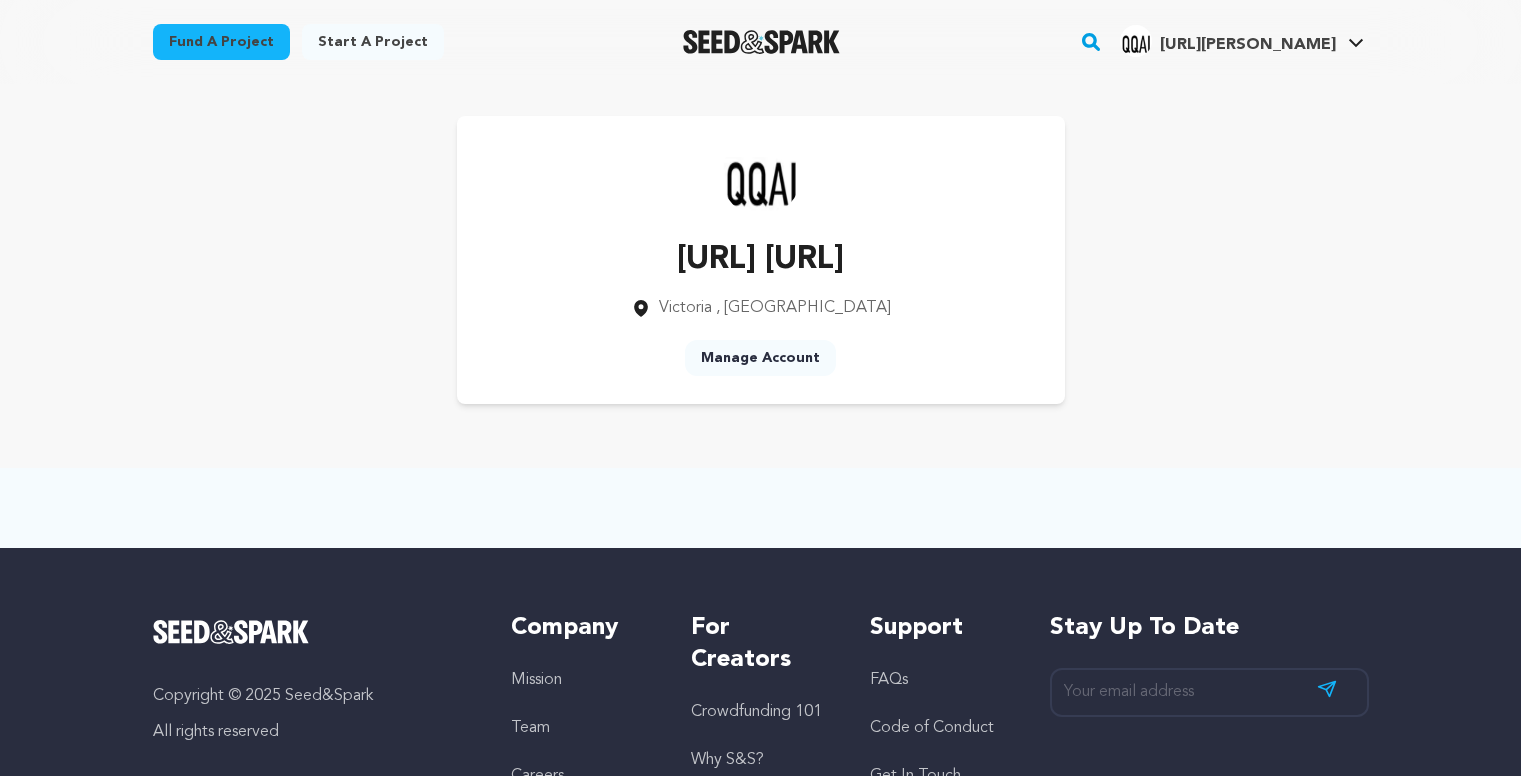 scroll, scrollTop: 0, scrollLeft: 0, axis: both 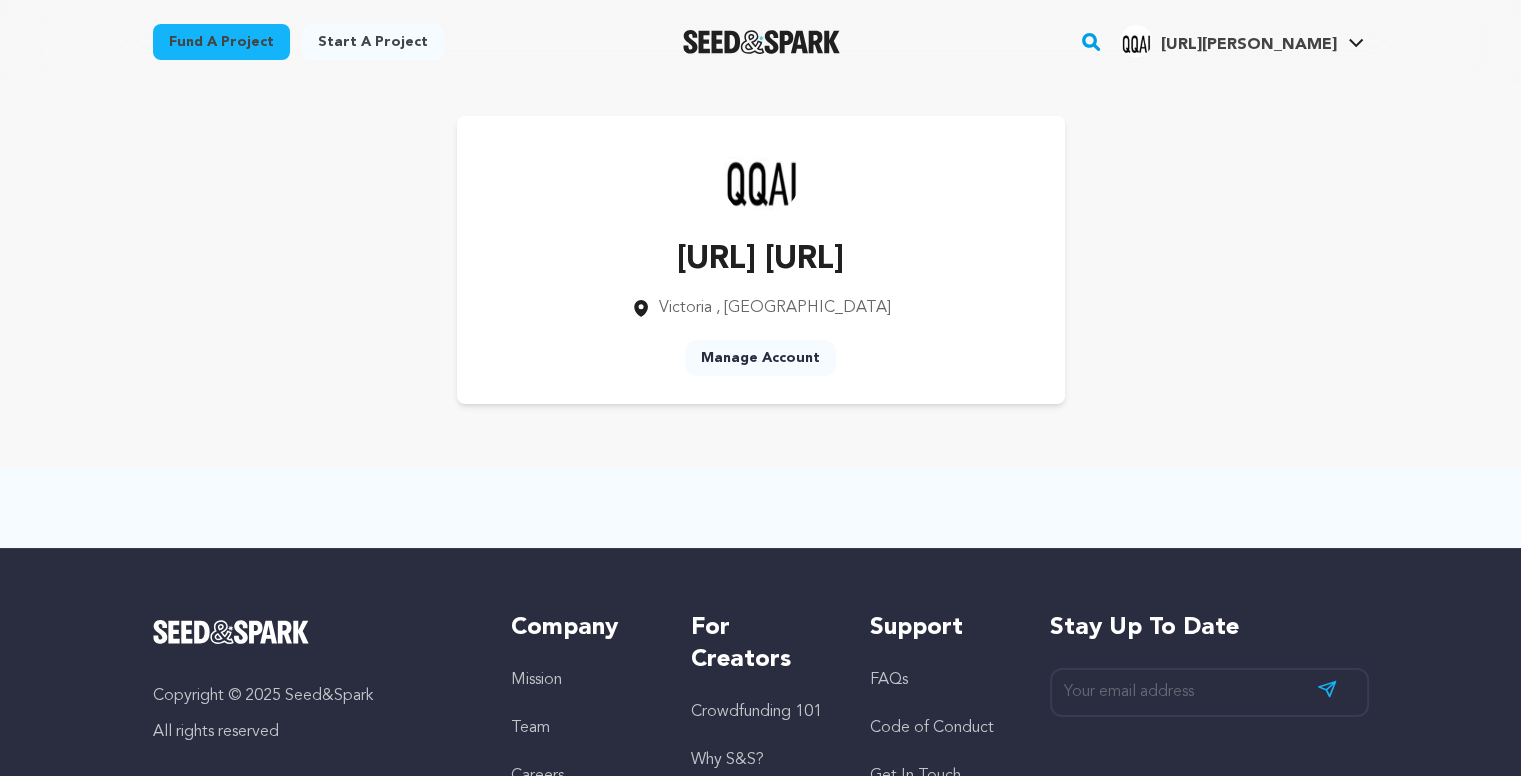 click on "Manage Account" at bounding box center [760, 358] 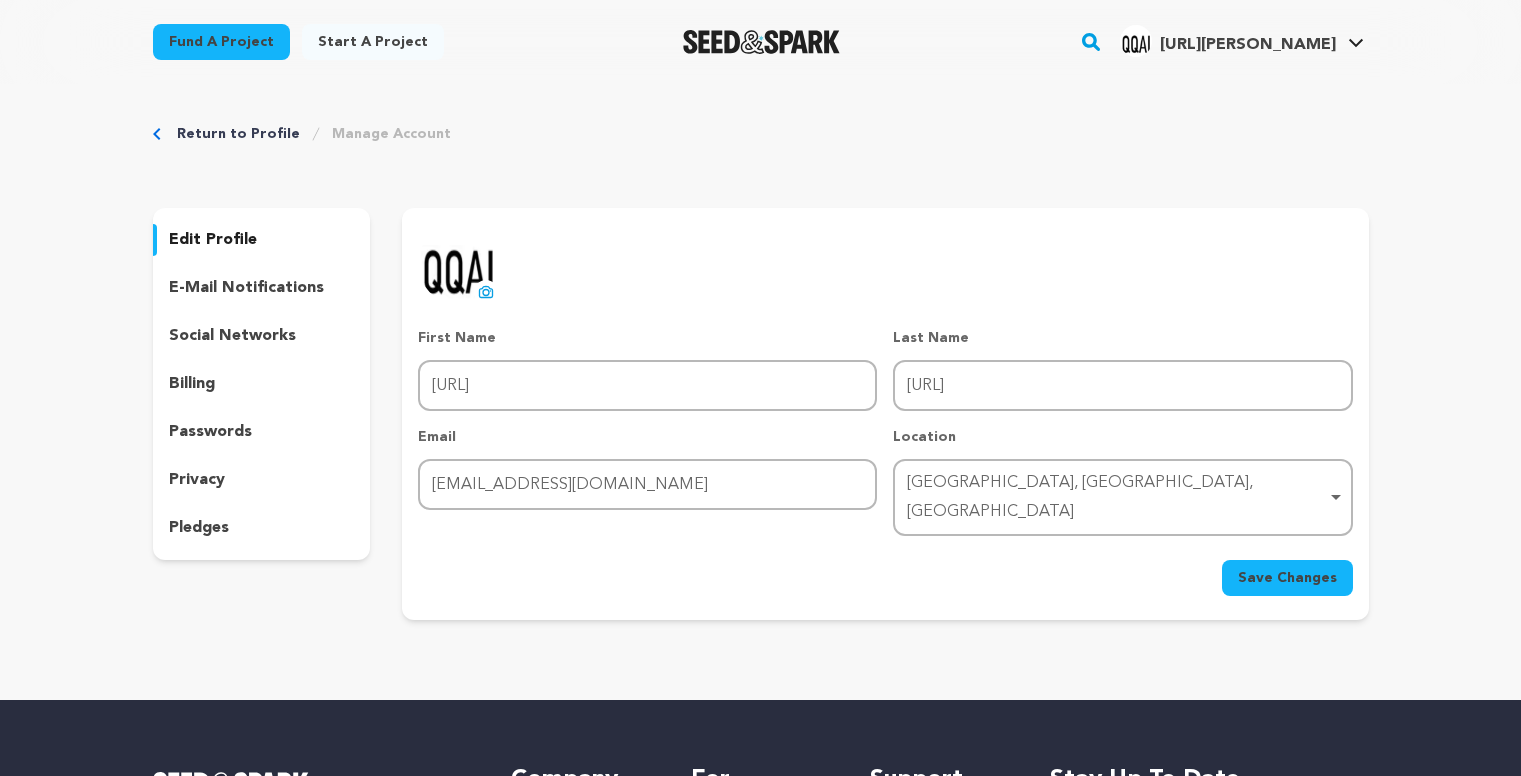 scroll, scrollTop: 0, scrollLeft: 0, axis: both 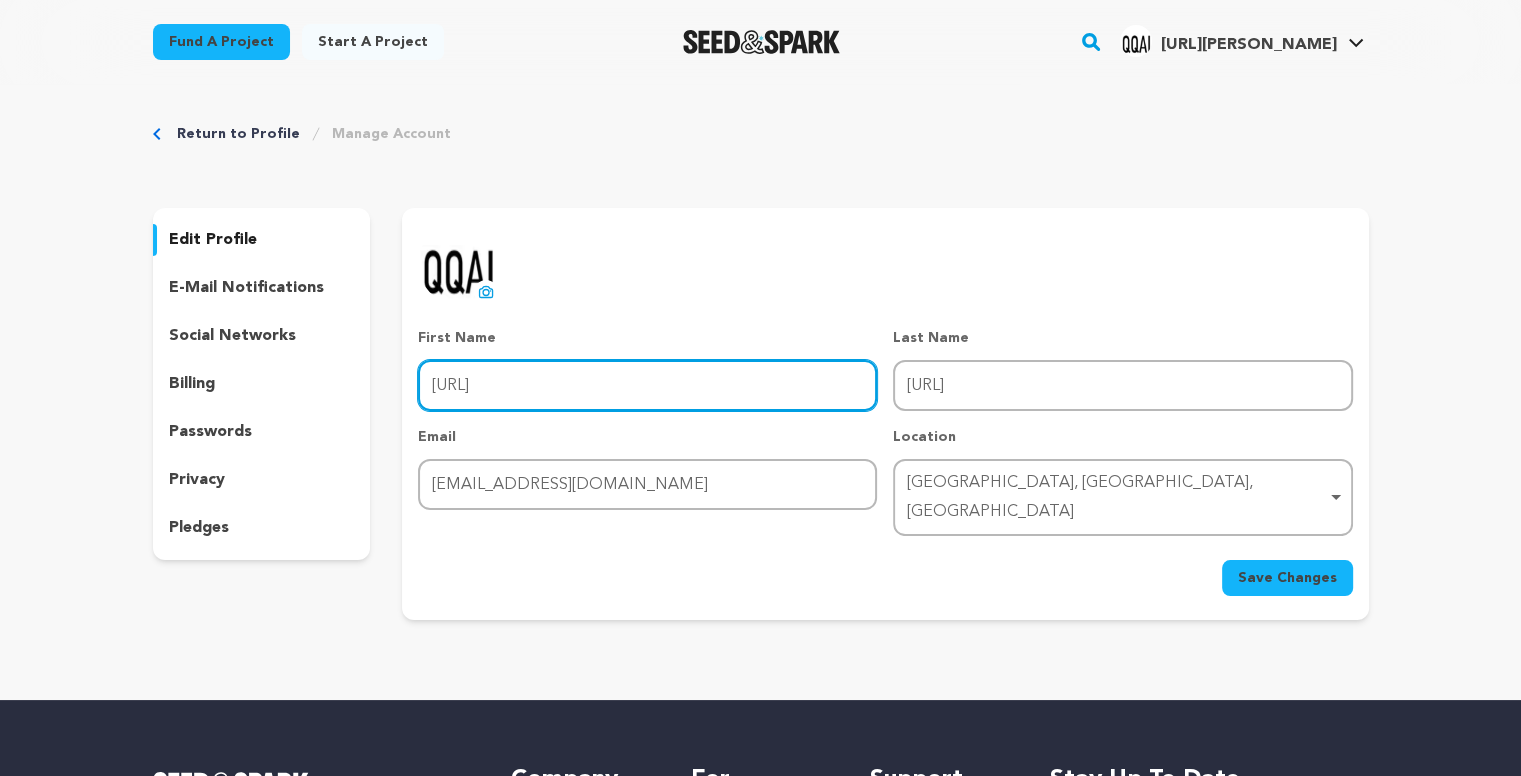 click on "Qqai.Ai" at bounding box center [647, 385] 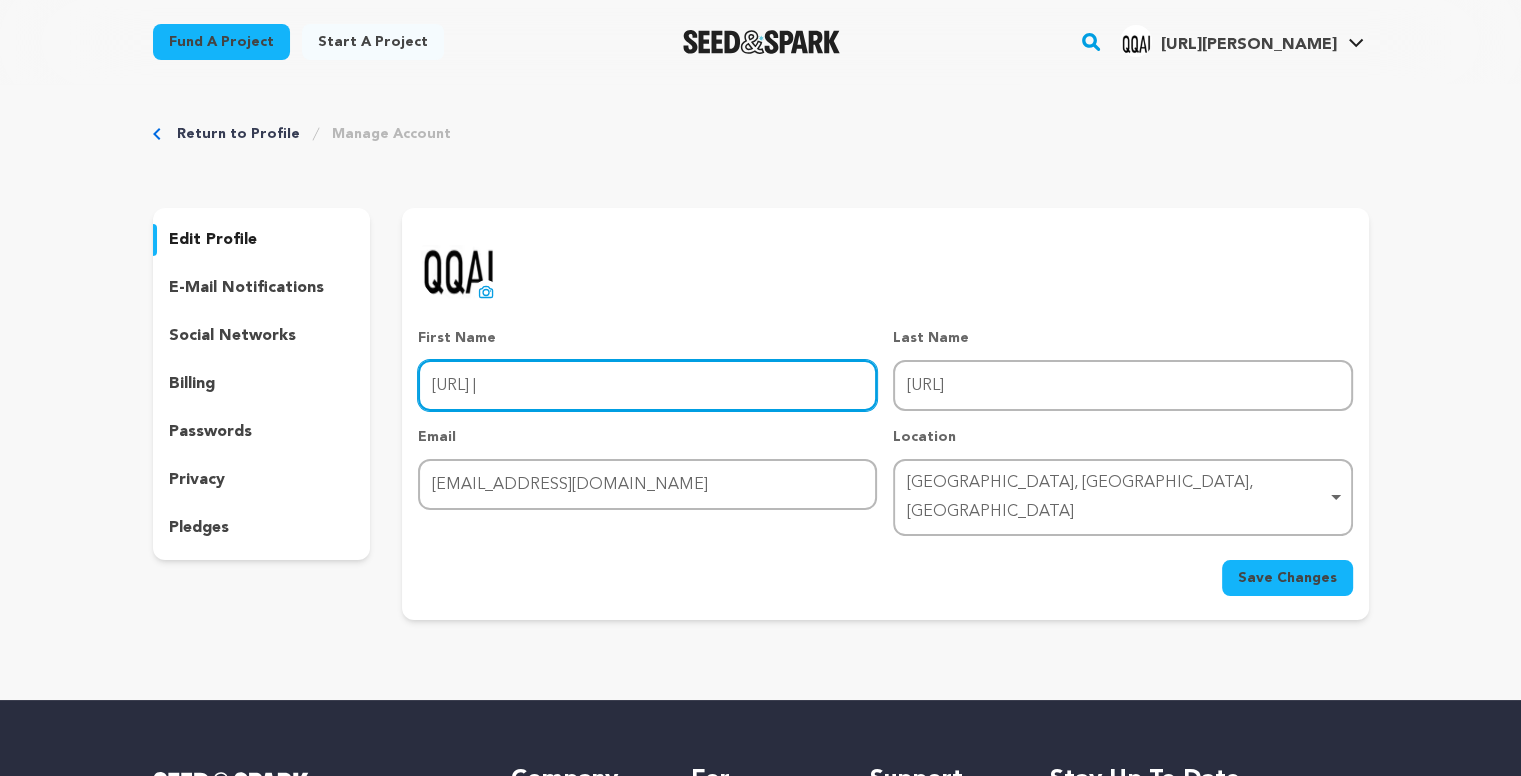 type on "Qqai.Ai |" 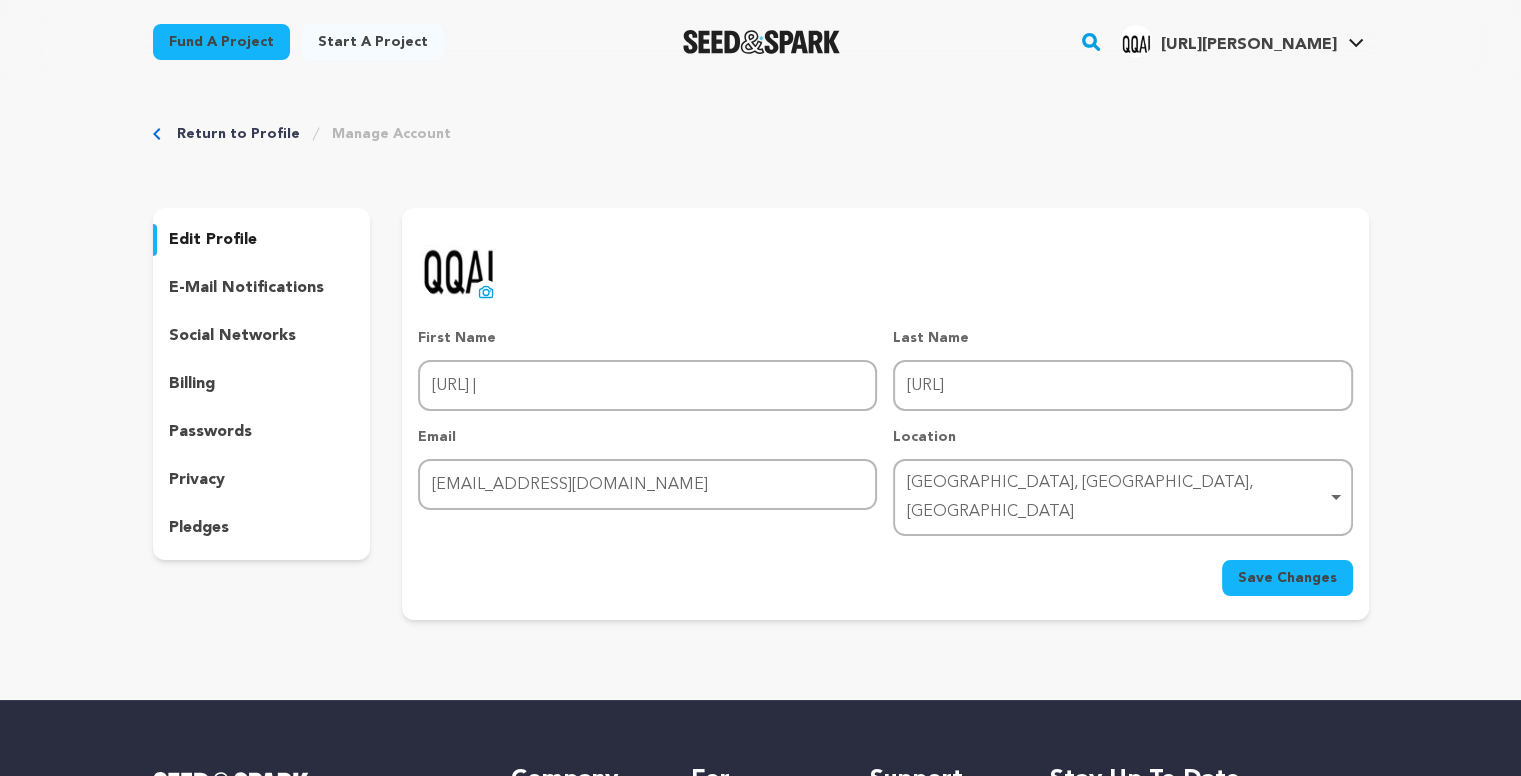 click on "Save Changes" at bounding box center [1287, 578] 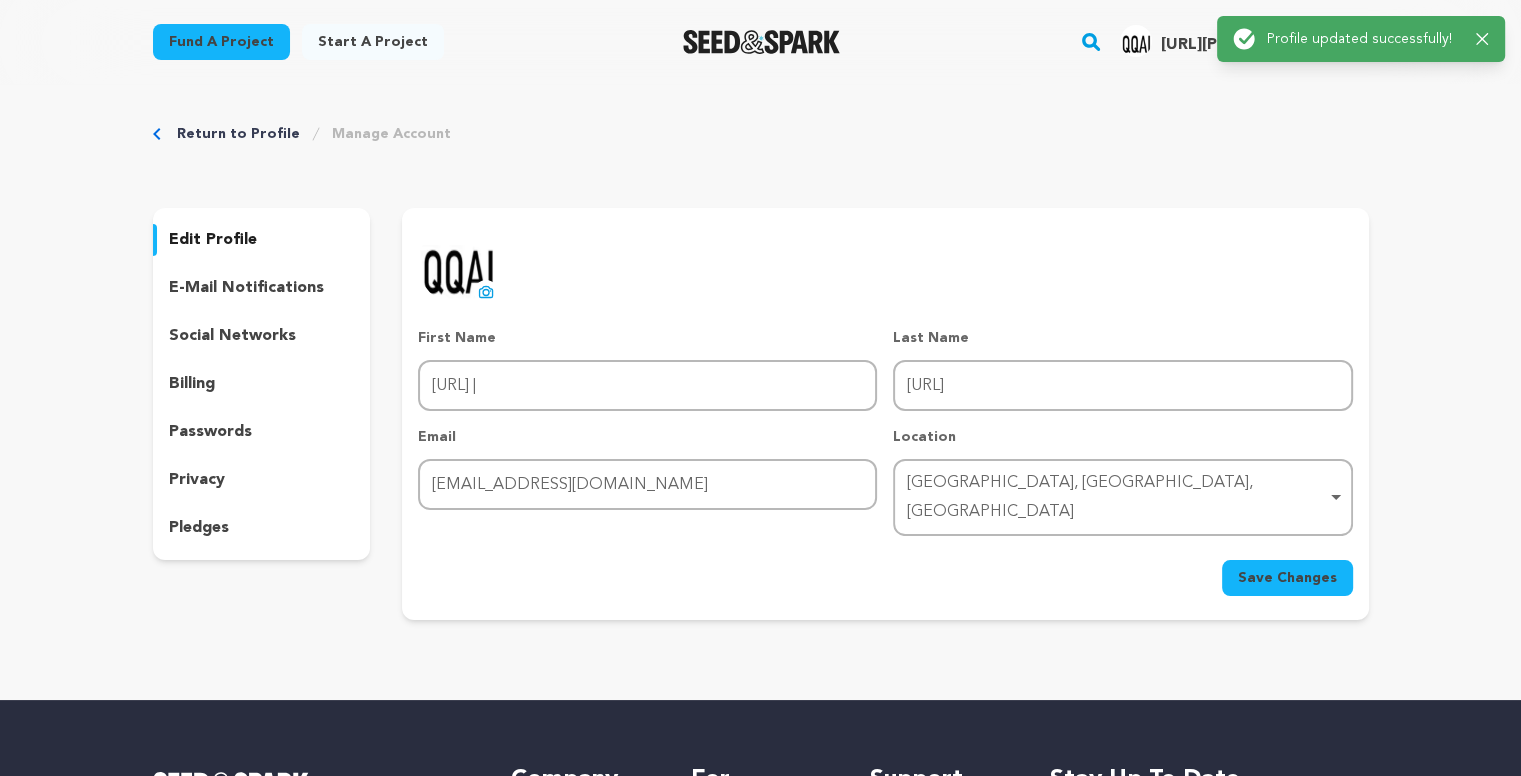 click on "Success:
Info:
Warning:
Error:
Profile updated successfully!
Close notification" at bounding box center (1361, 39) 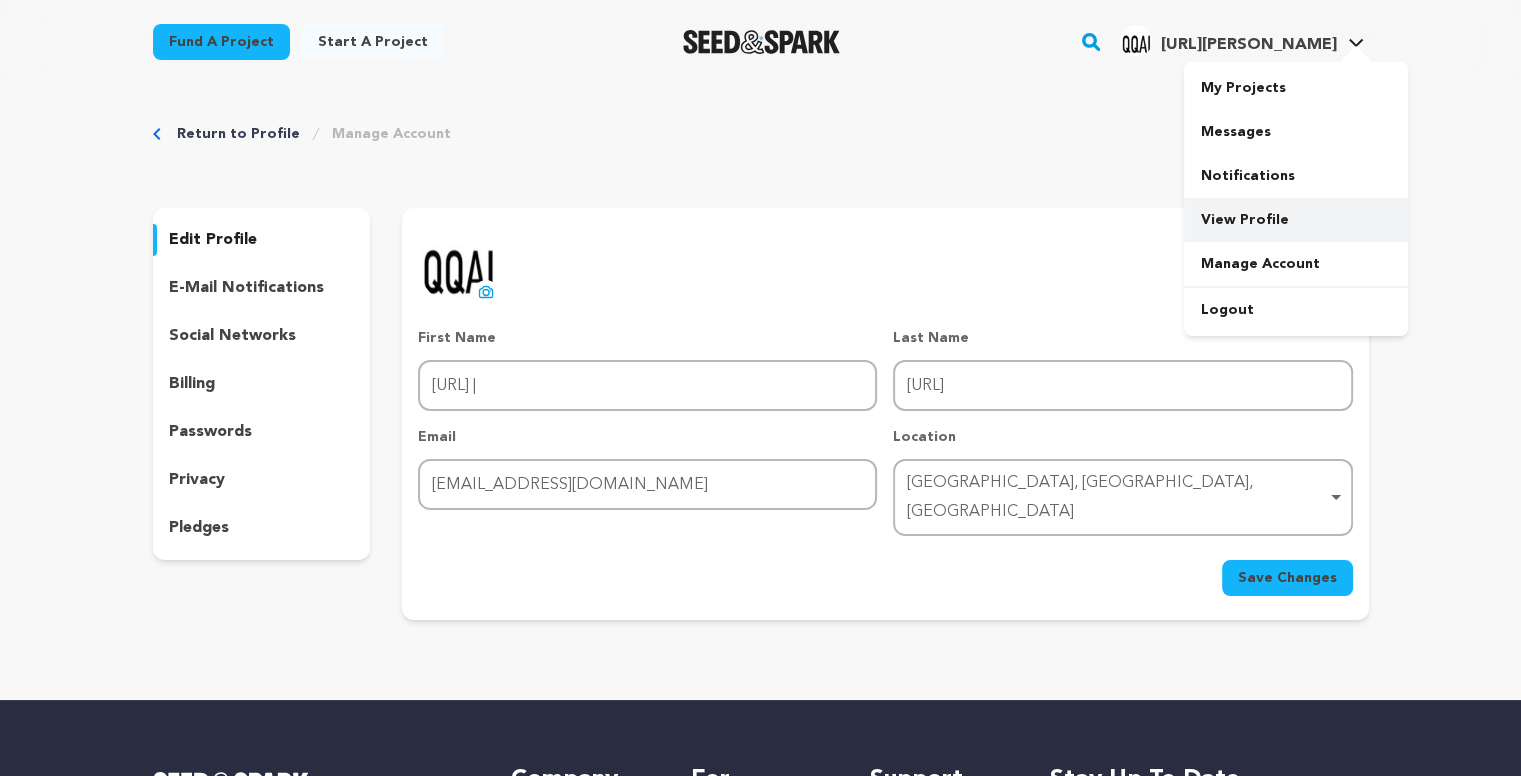 click on "View Profile" at bounding box center [1296, 220] 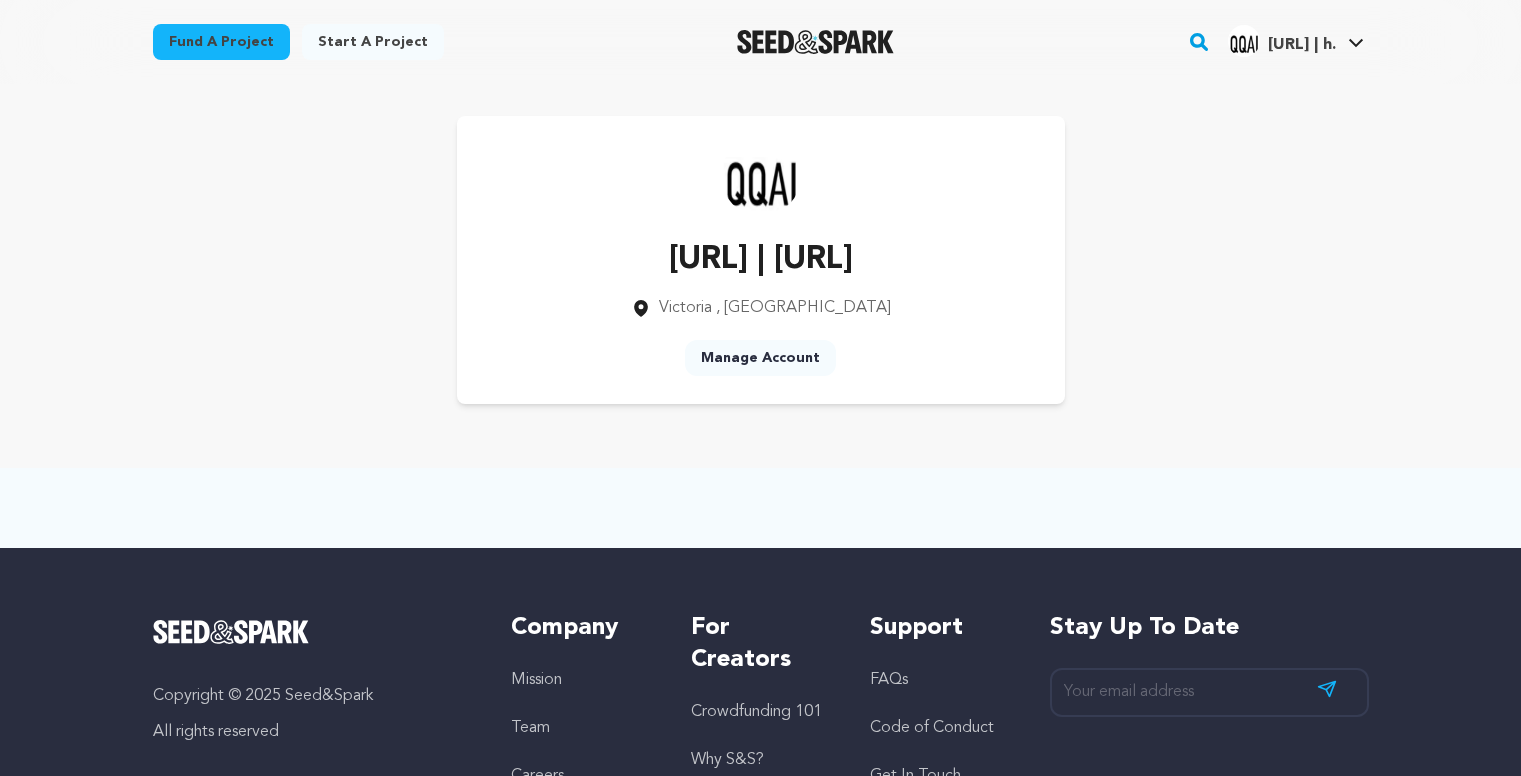 scroll, scrollTop: 0, scrollLeft: 0, axis: both 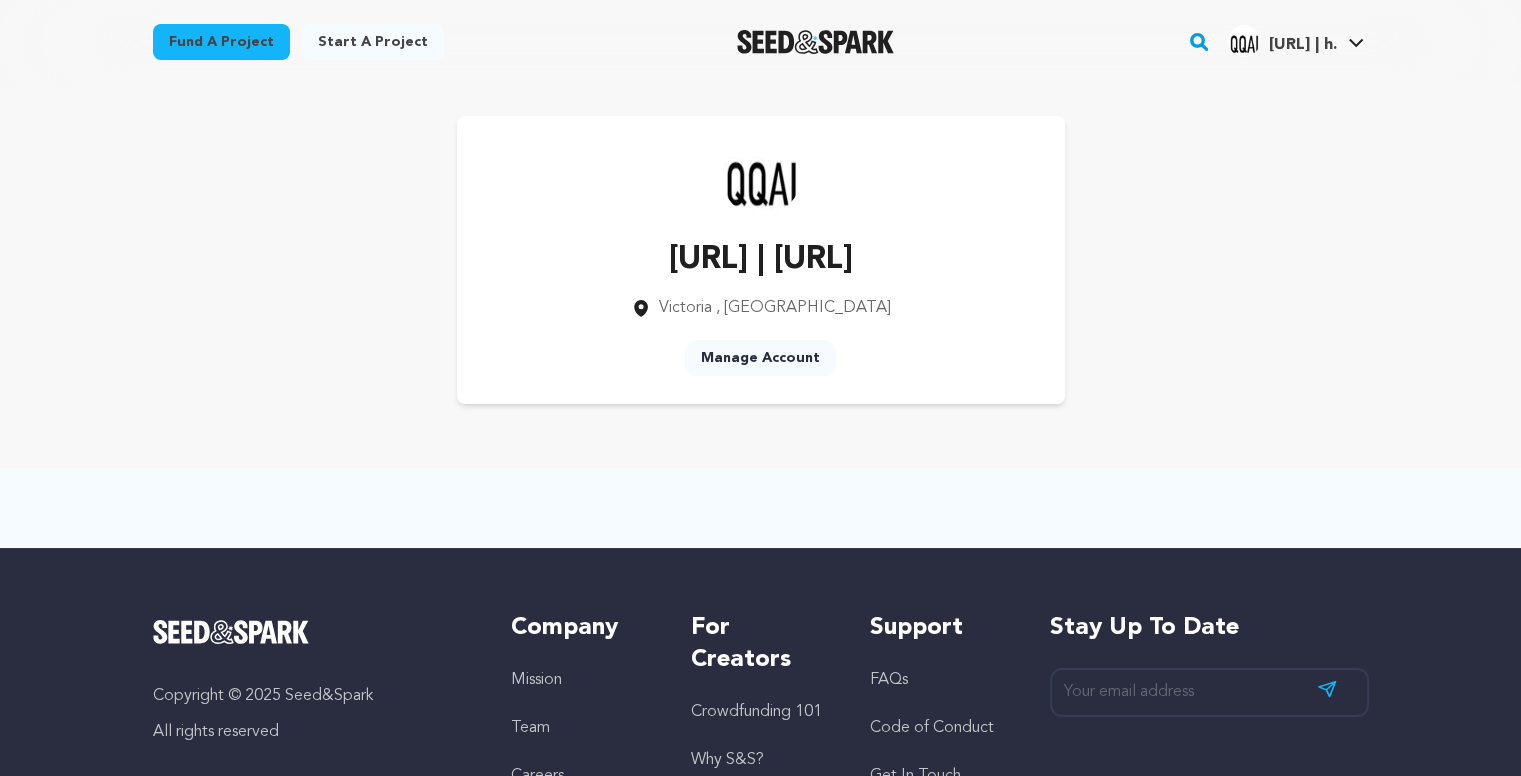 click on "[URL] | [URL]
[GEOGRAPHIC_DATA]
, [GEOGRAPHIC_DATA]
Manage Account" at bounding box center (761, 260) 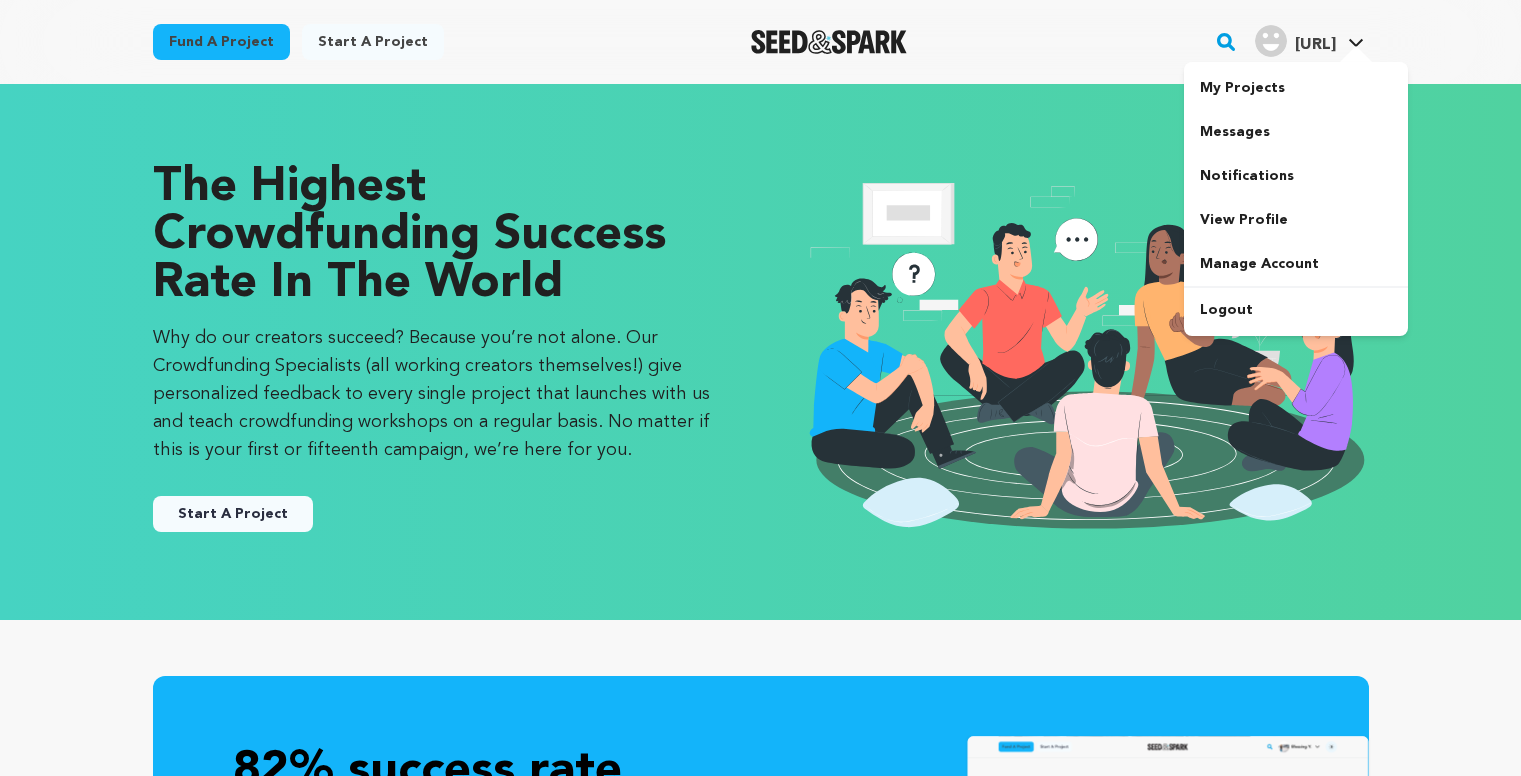 scroll, scrollTop: 398, scrollLeft: 0, axis: vertical 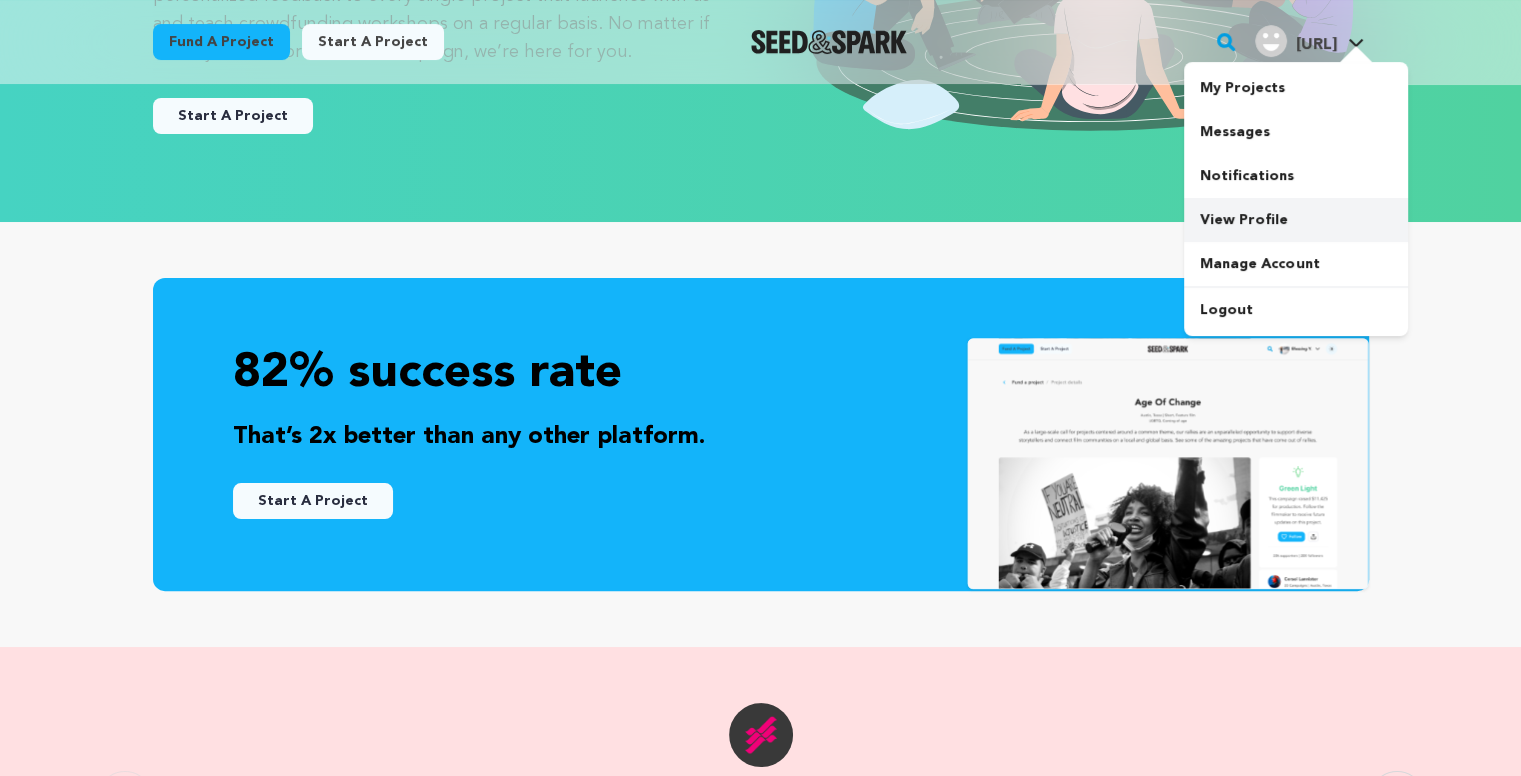 click on "View Profile" at bounding box center [1296, 220] 